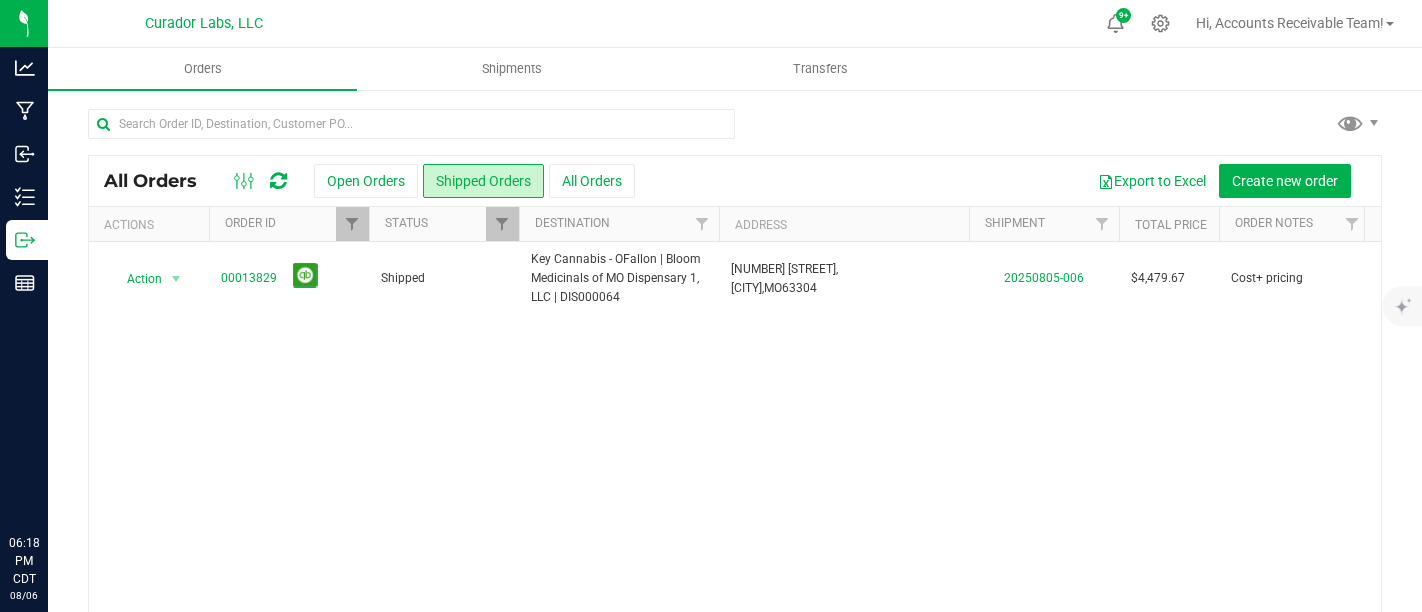 scroll, scrollTop: 0, scrollLeft: 0, axis: both 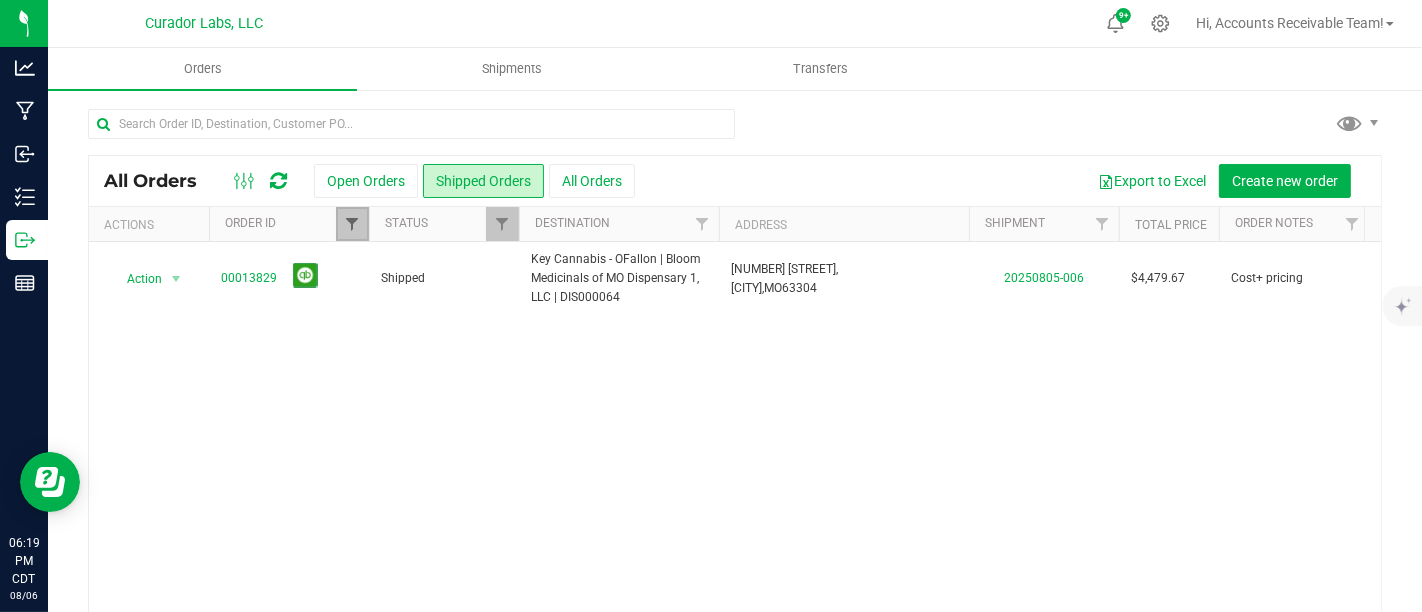 click at bounding box center [352, 224] 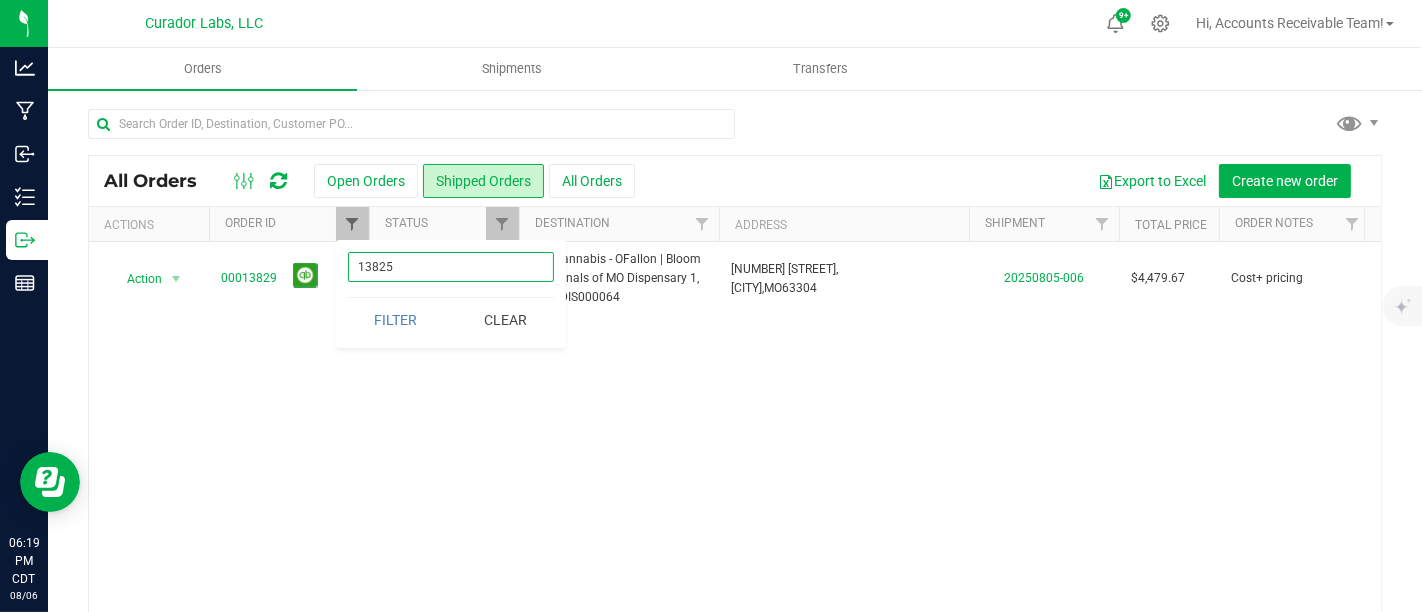 type on "13825" 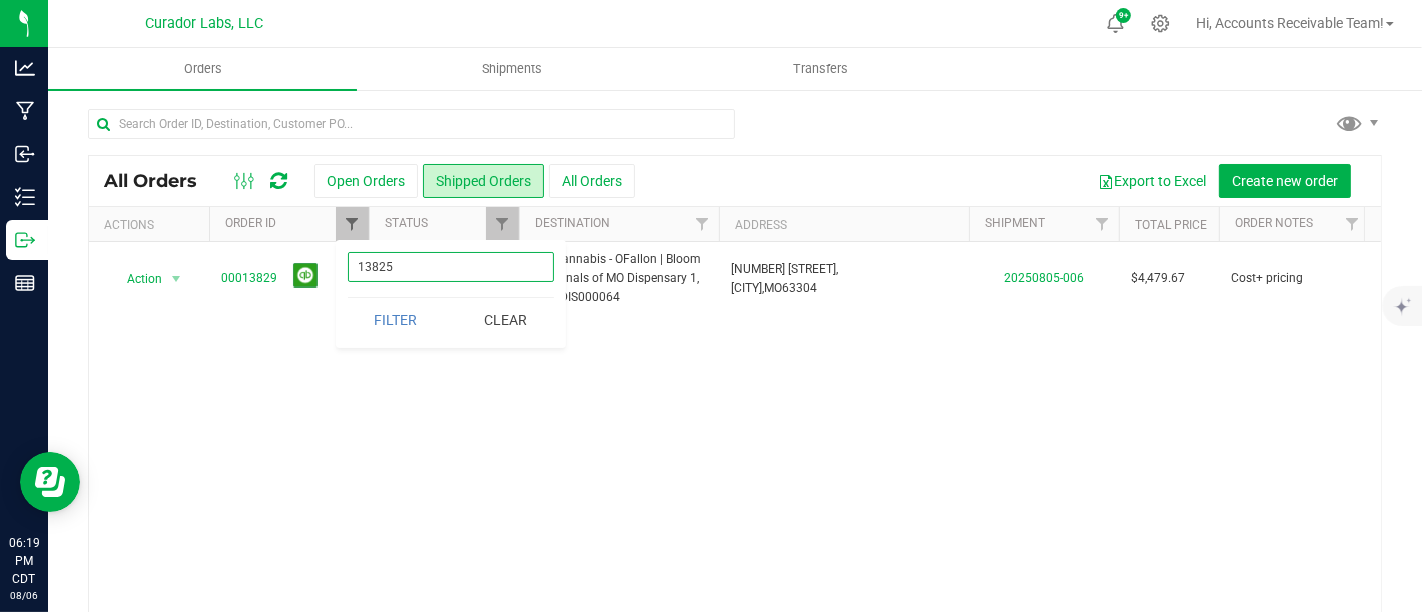 click on "Filter" at bounding box center [396, 320] 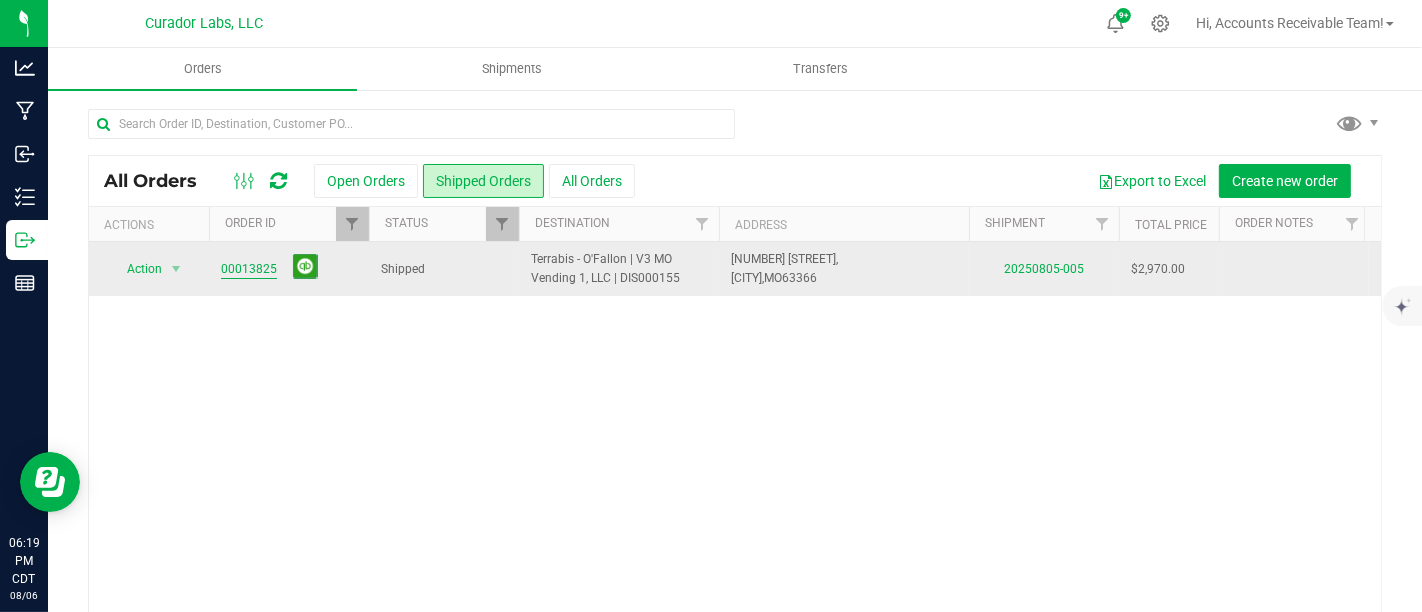 click on "00013825" at bounding box center [249, 269] 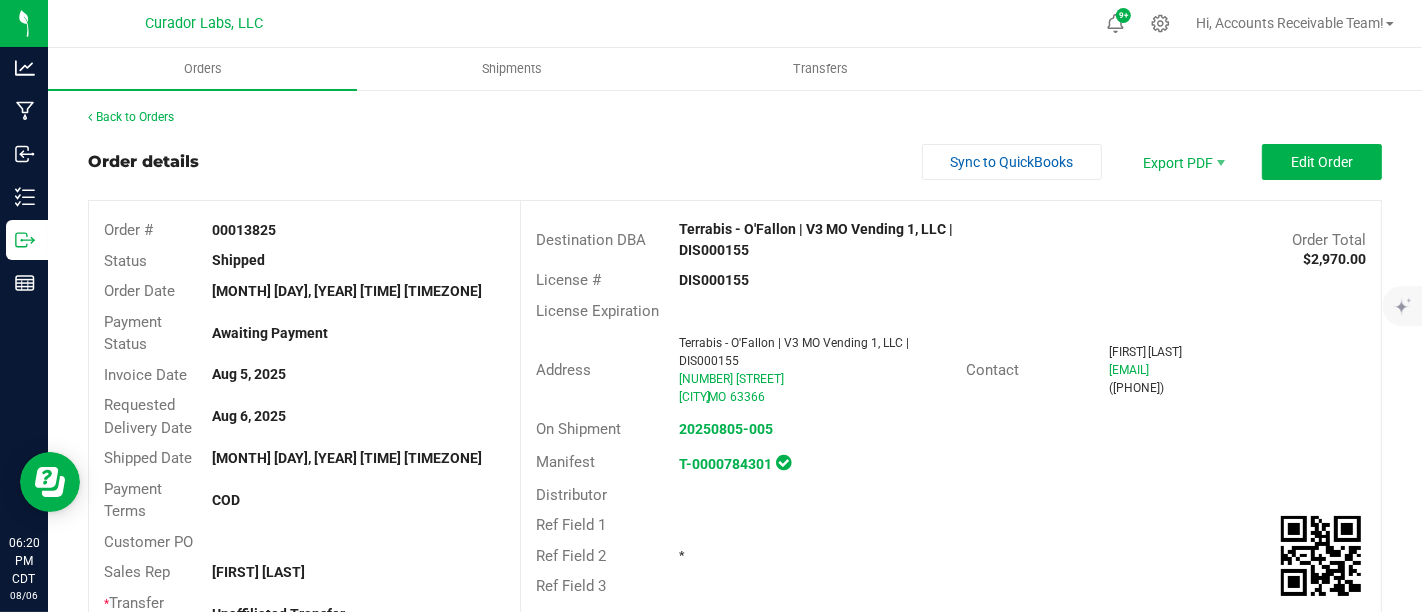 click on "Order details   Sync to QuickBooks   Export PDF   Edit Order" at bounding box center (735, 162) 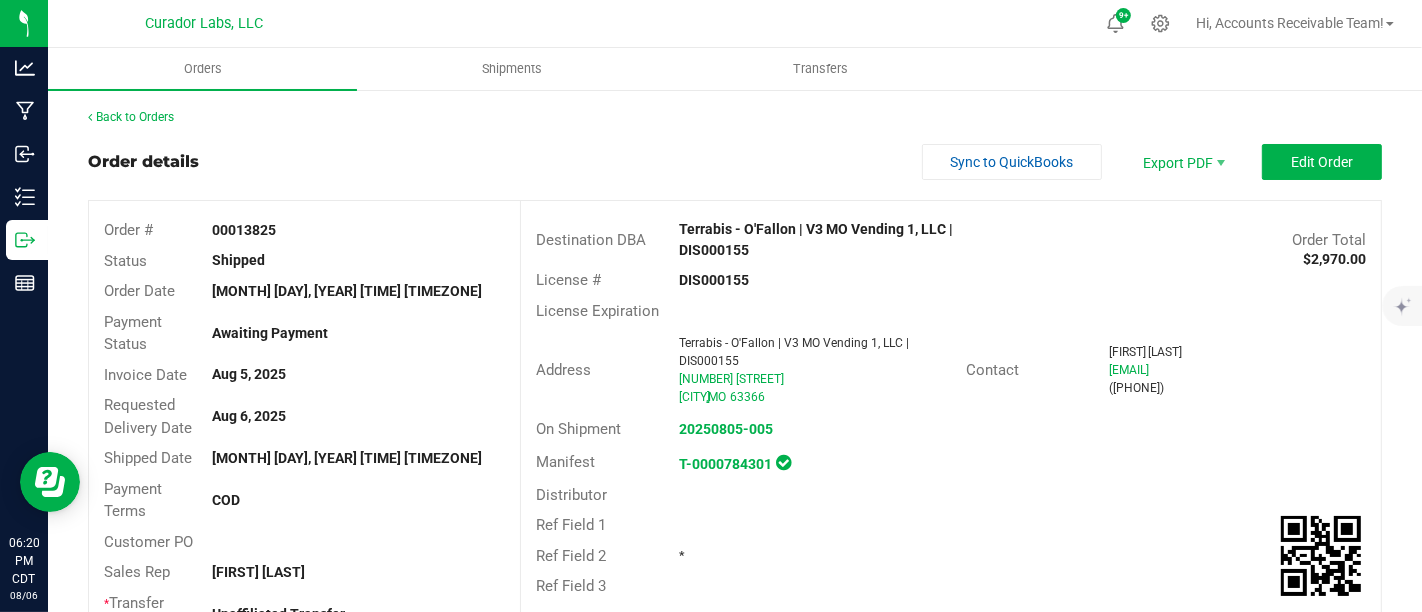 click on "Order details   Sync to QuickBooks   Export PDF   Edit Order" at bounding box center [735, 162] 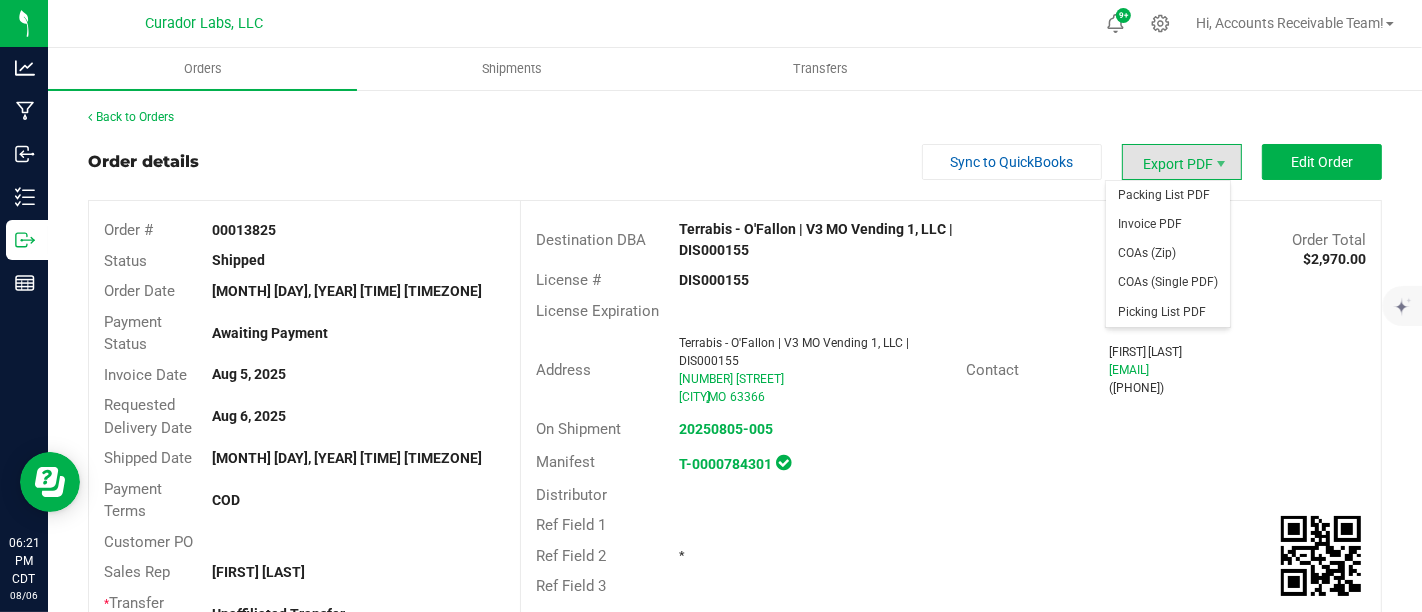 click on "Export PDF" at bounding box center (1182, 162) 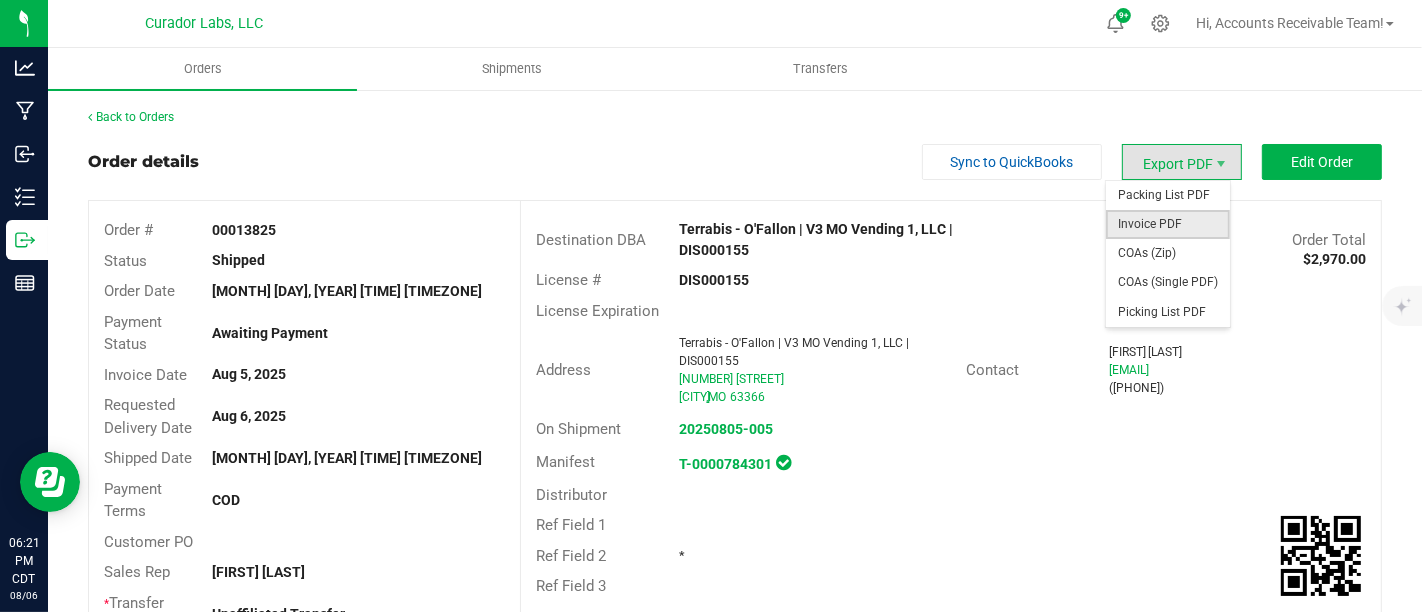 click on "Invoice PDF" at bounding box center [1168, 224] 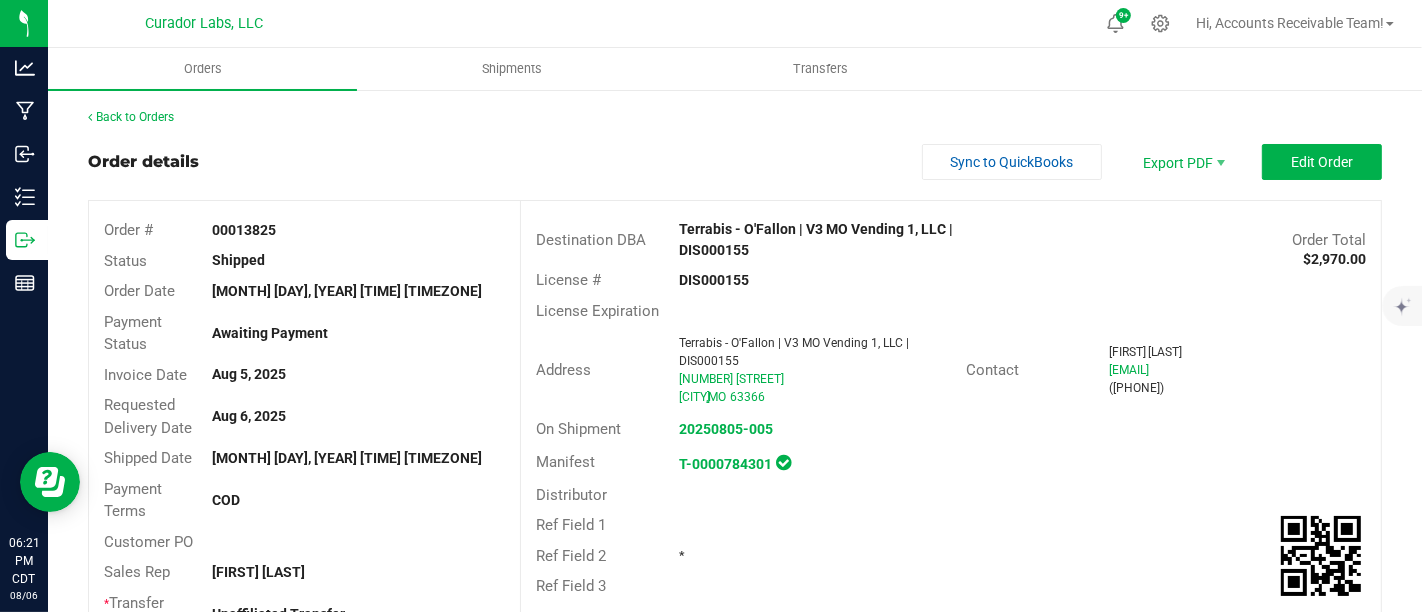 click on "Order details   Sync to QuickBooks   Export PDF   Edit Order" at bounding box center (735, 162) 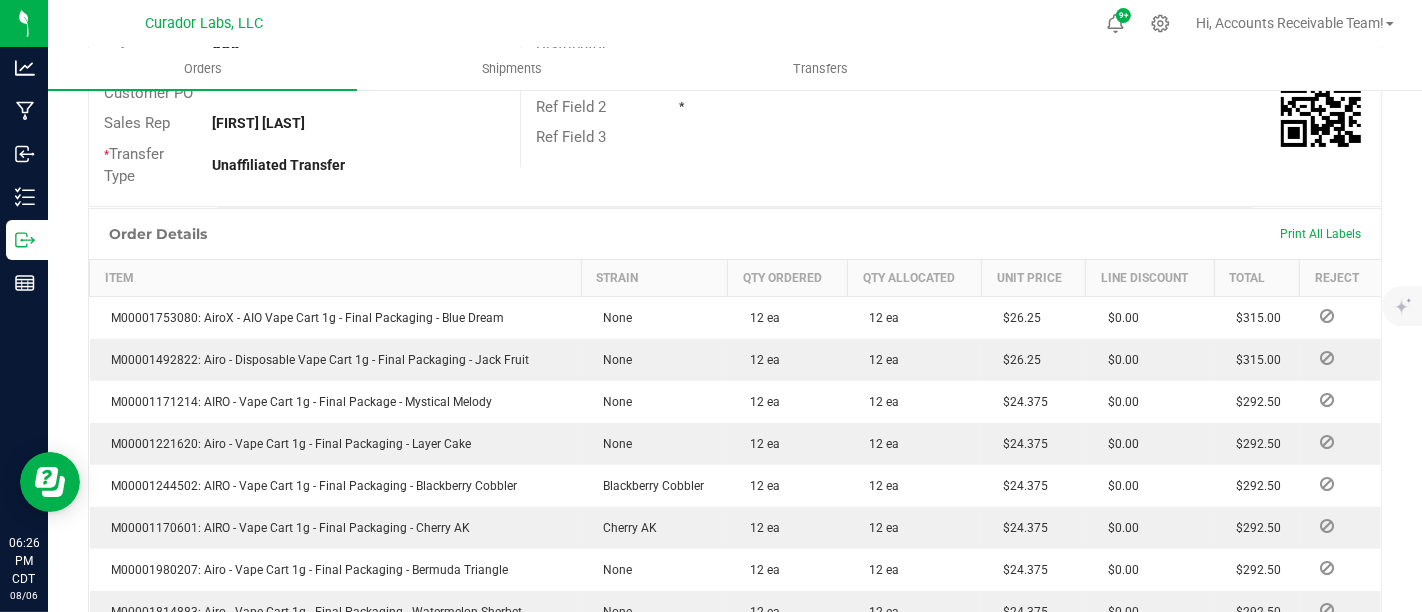 scroll, scrollTop: 0, scrollLeft: 0, axis: both 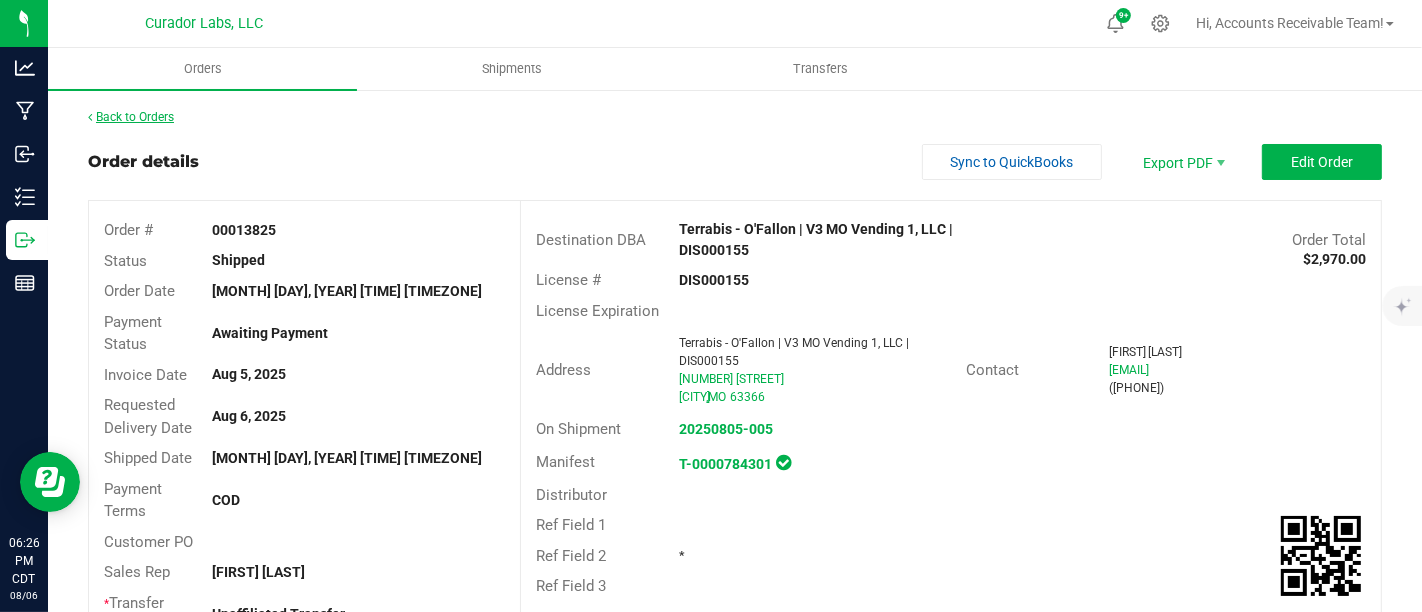 click on "Back to Orders" at bounding box center (131, 117) 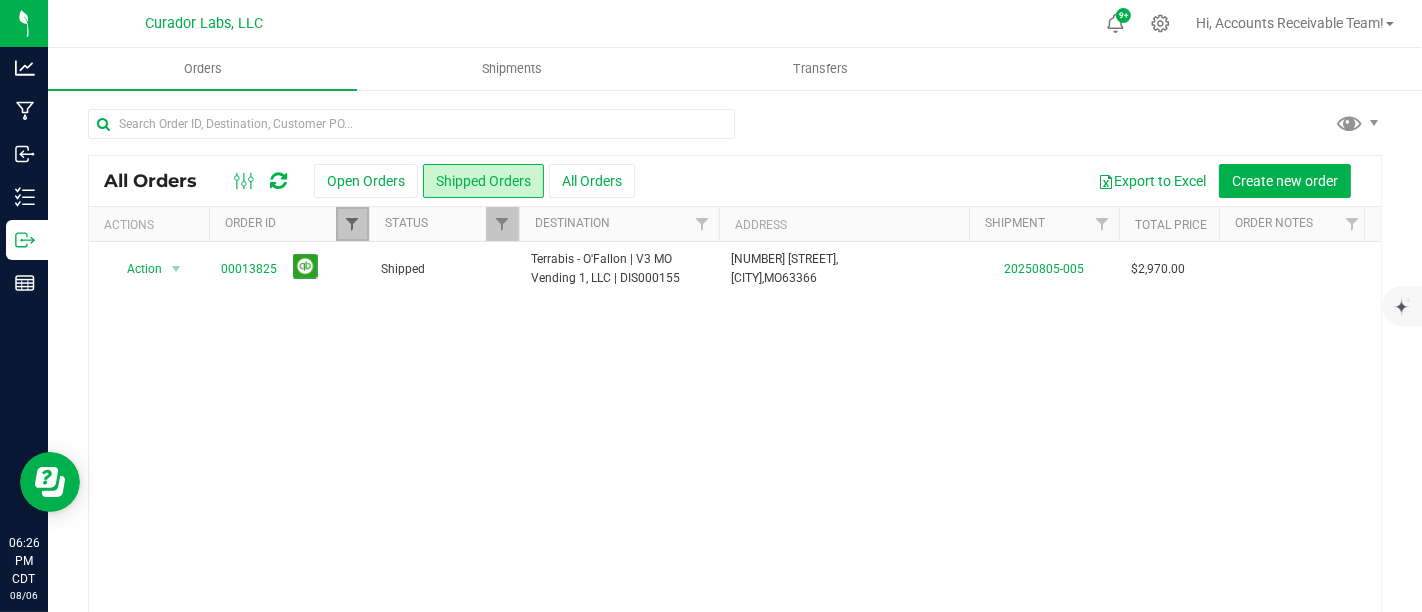 click at bounding box center (352, 224) 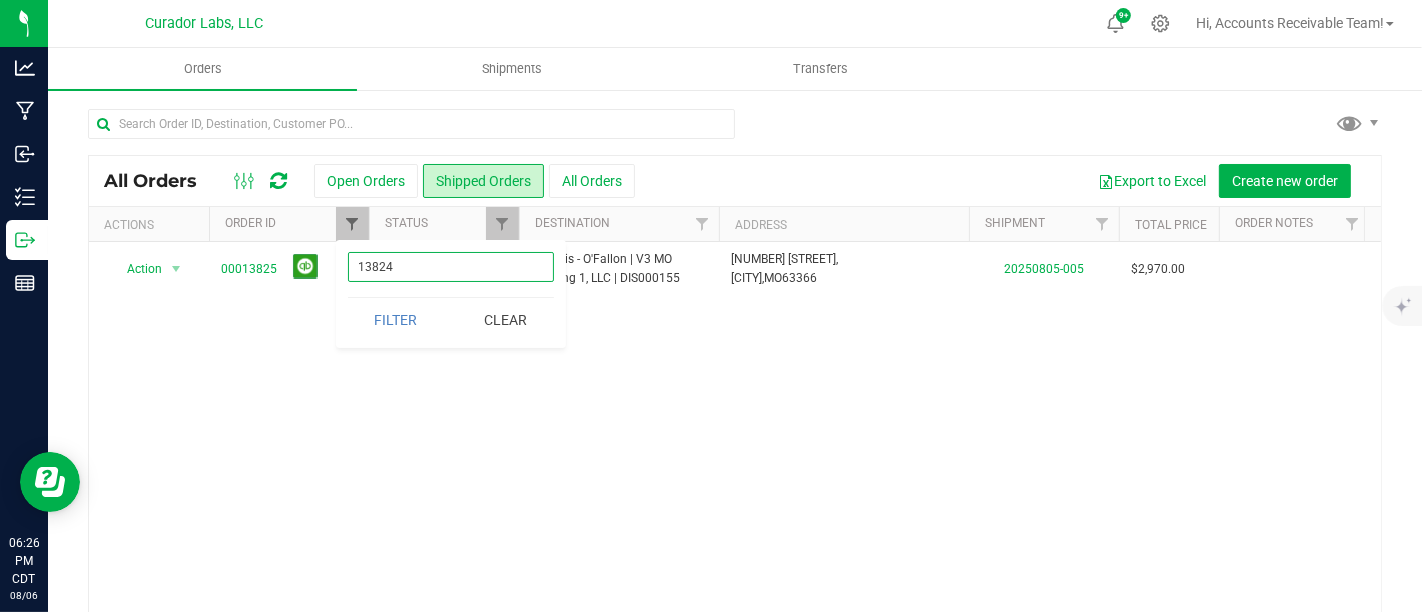 type on "13824" 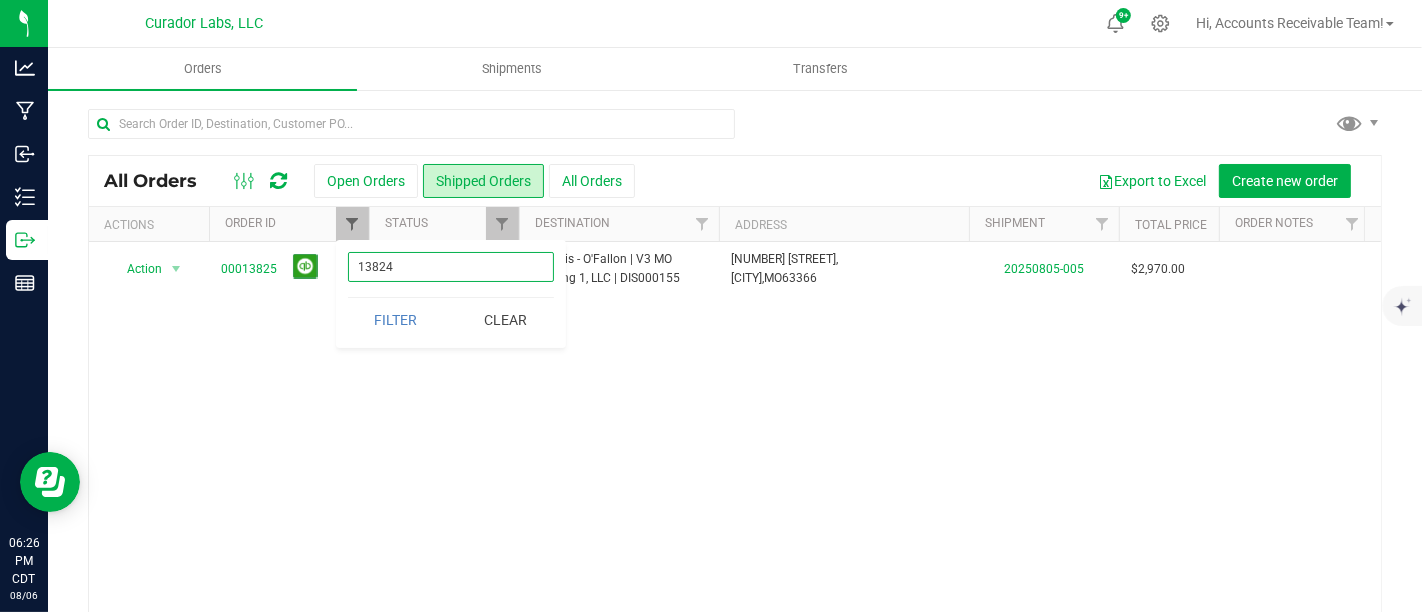 click on "Filter" at bounding box center [396, 320] 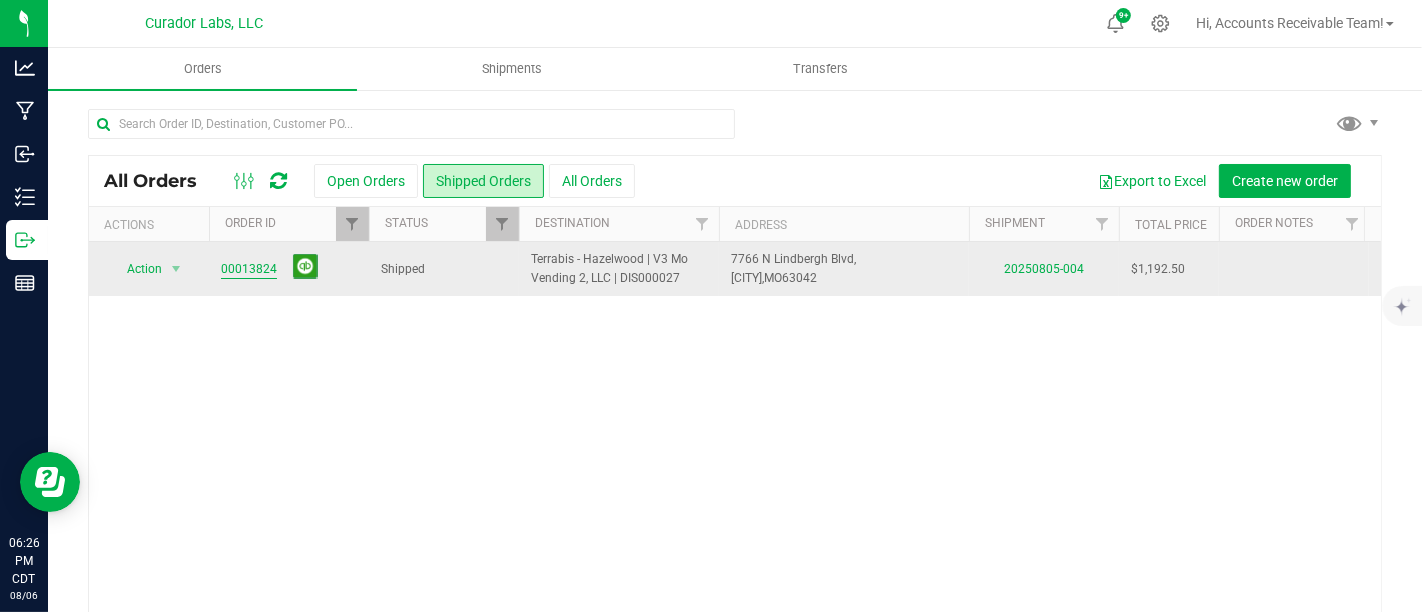 click on "00013824" at bounding box center [249, 269] 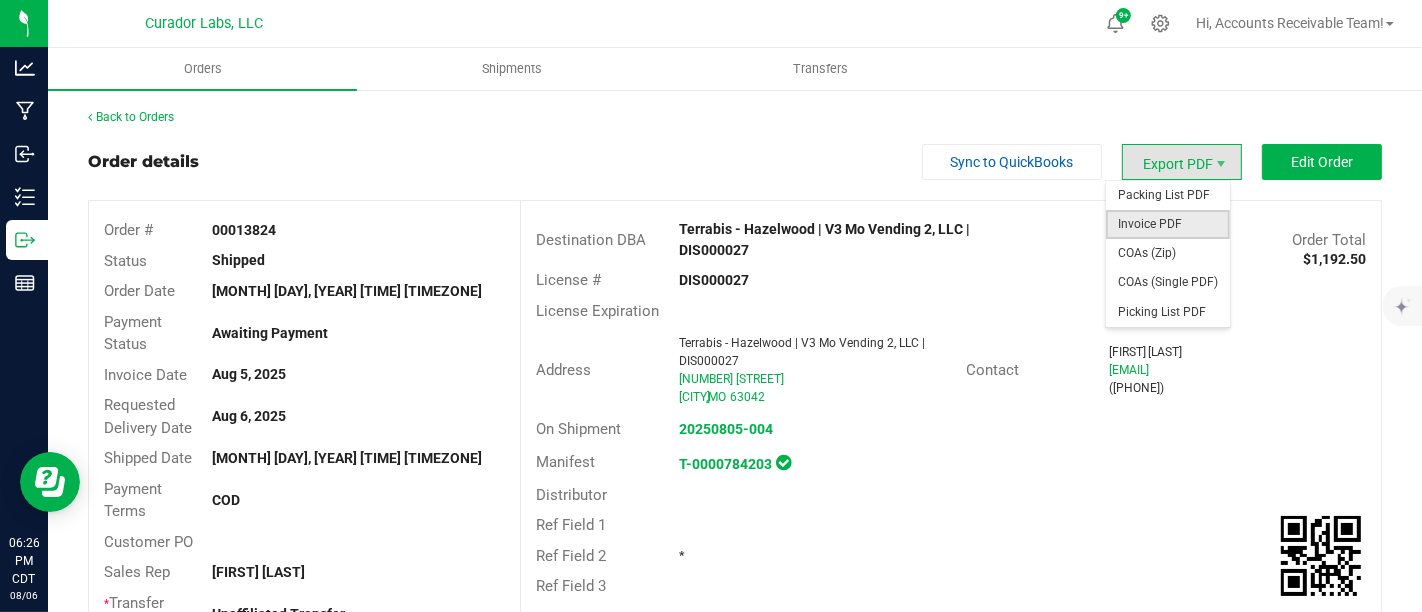 click on "Invoice PDF" at bounding box center (1168, 224) 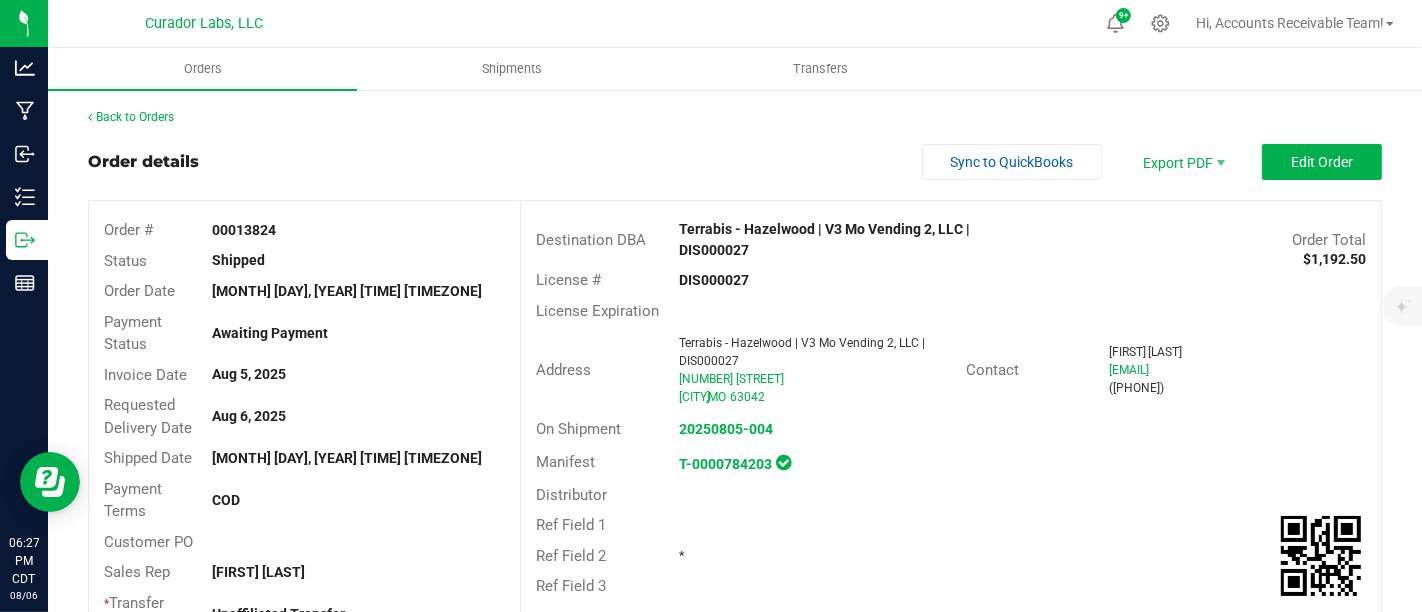 click on "Order details   Sync to QuickBooks   Export PDF   Edit Order   Order #   00013824   Status   Shipped   Order Date   [MONTH] [DAY], [YEAR] [TIME] [TIMEZONE]   Payment Status   Awaiting Payment   Invoice Date   [MONTH] [DAY], [YEAR]   Requested Delivery Date   [MONTH] [DAY], [YEAR]   Shipped Date   [MONTH] [DAY], [YEAR] [TIME] [TIMEZONE]   Payment Terms   COD   Customer PO      Sales Rep   [FIRST] [LAST]  *  Transfer Type   Unaffiliated Transfer   Destination DBA   Terrabis - Hazelwood | V3 Mo Vending 2, LLC | DIS000027   Order Total   $1,192.50   License #   DIS000027   License Expiration   Address  Terrabis - Hazelwood | V3 Mo Vending 2, LLC | DIS000027 [NUMBER] [STREET] Hazelwood  ,  MO [ZIP]  Contact  [FIRST] [LAST] [EMAIL]  ([PHONE])   On Shipment   20250805-004   Manifest   T-0000784203
Distributor      Ref Field 1      Ref Field 2   *   Ref Field 3" at bounding box center (735, 400) 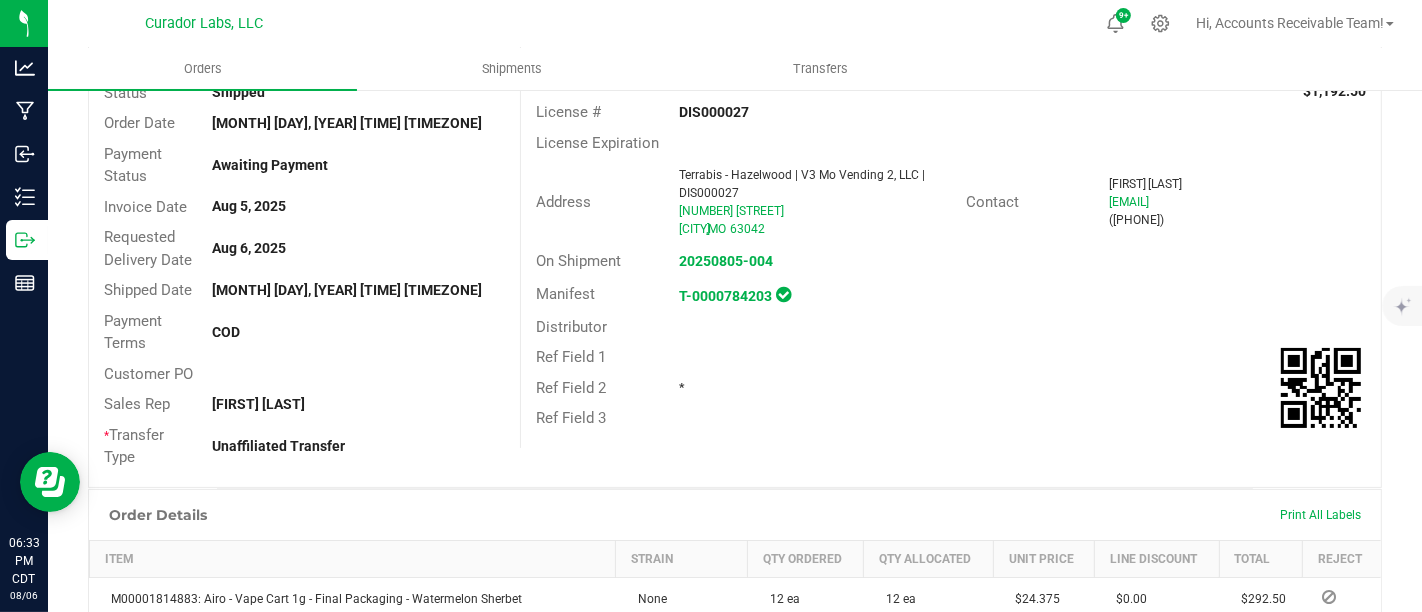 scroll, scrollTop: 0, scrollLeft: 0, axis: both 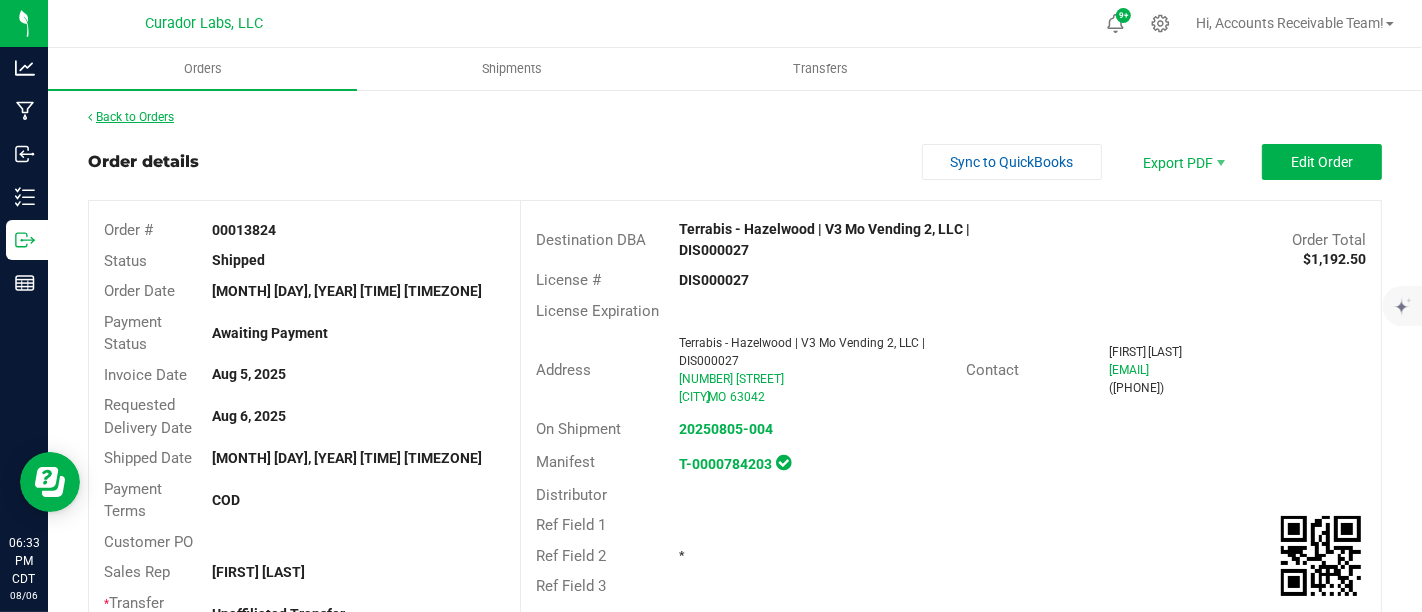 click on "Back to Orders" at bounding box center [131, 117] 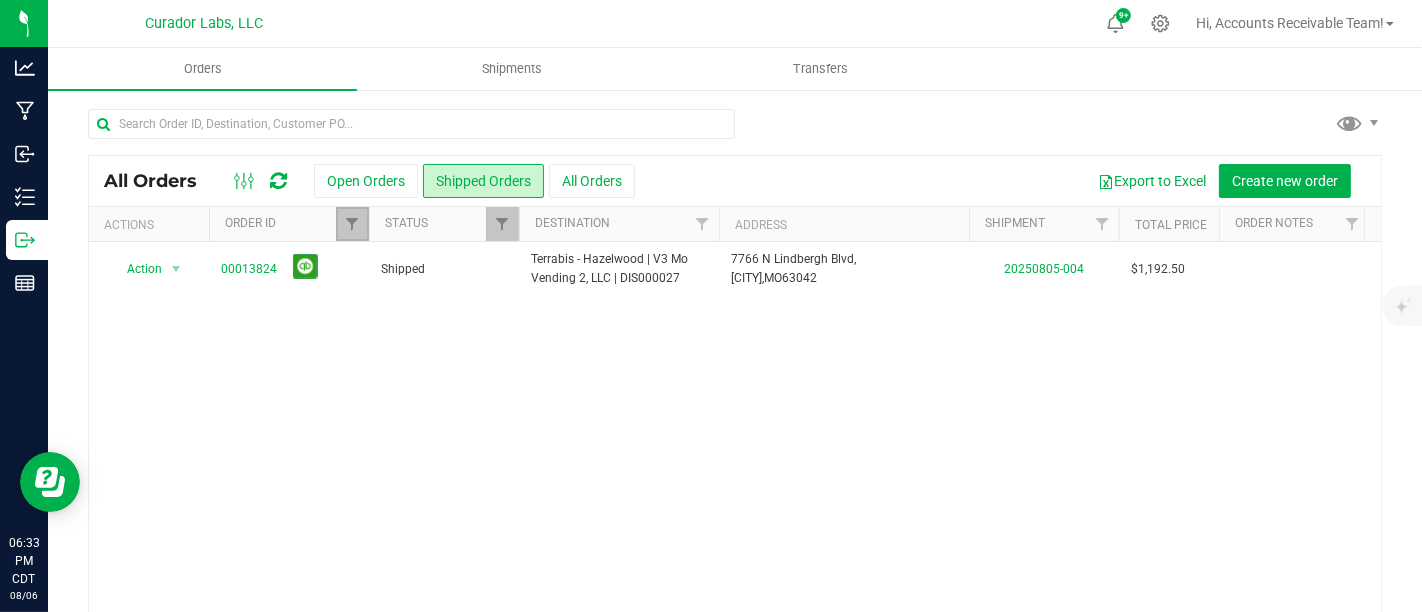 click at bounding box center (352, 224) 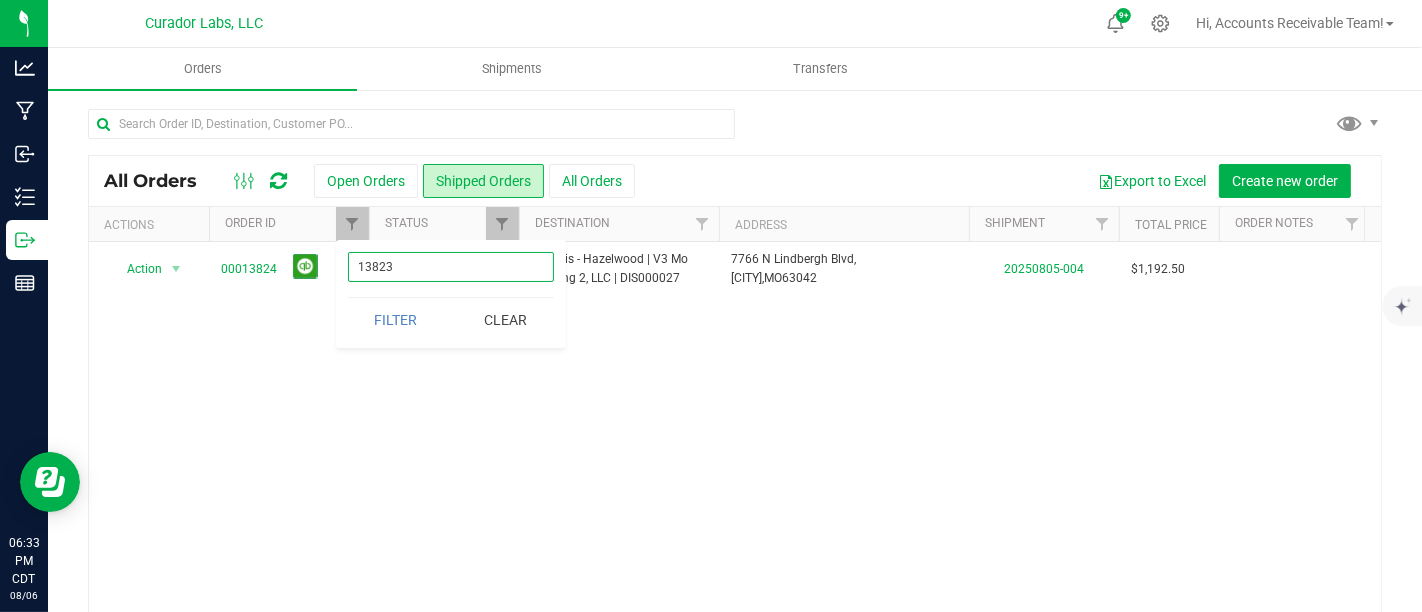 type on "13823" 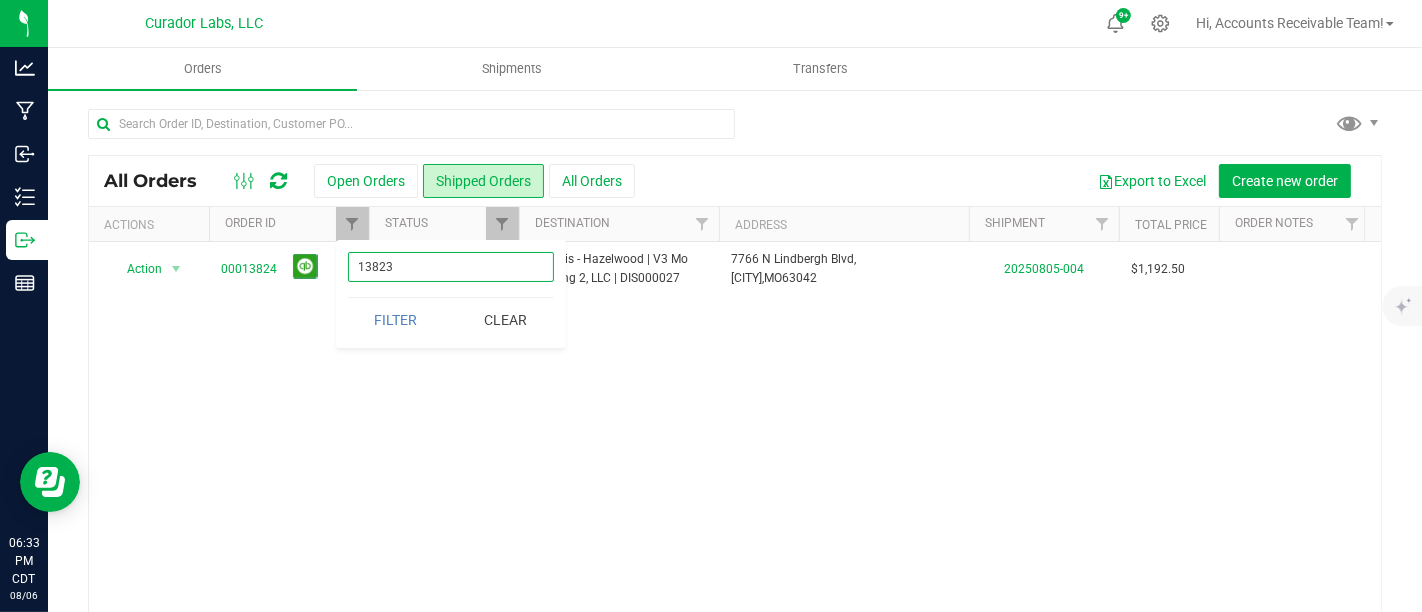 click on "Filter" at bounding box center (396, 320) 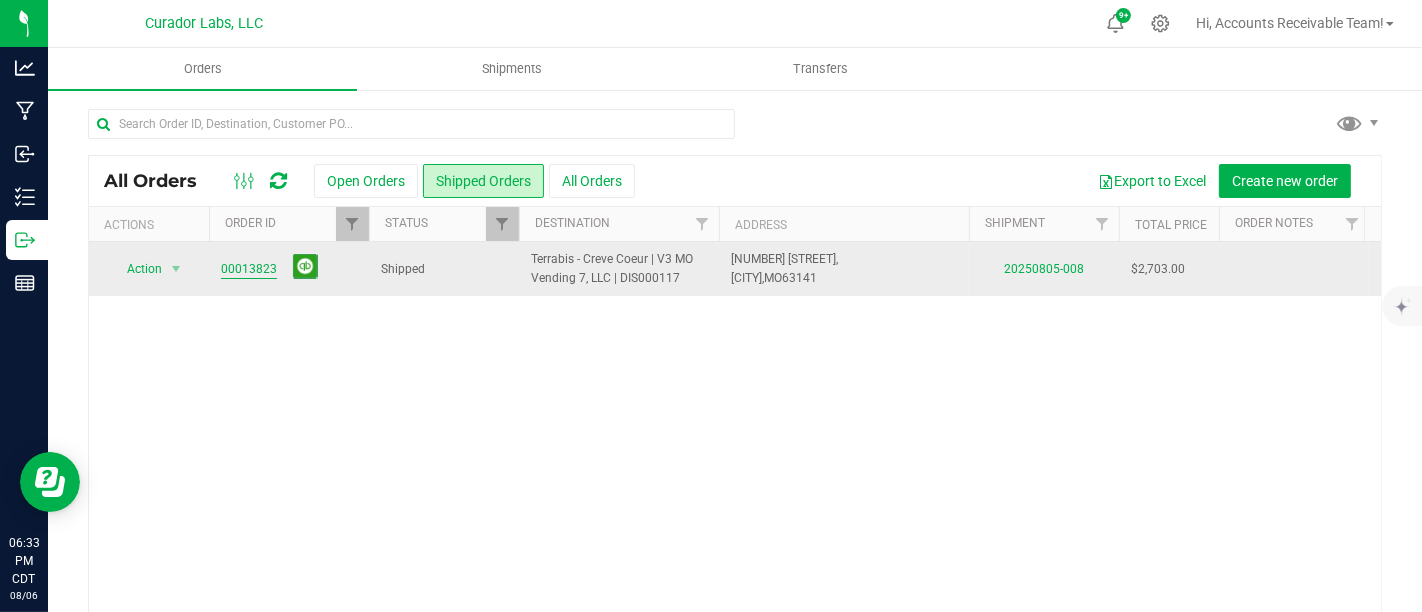 click on "00013823" at bounding box center [249, 269] 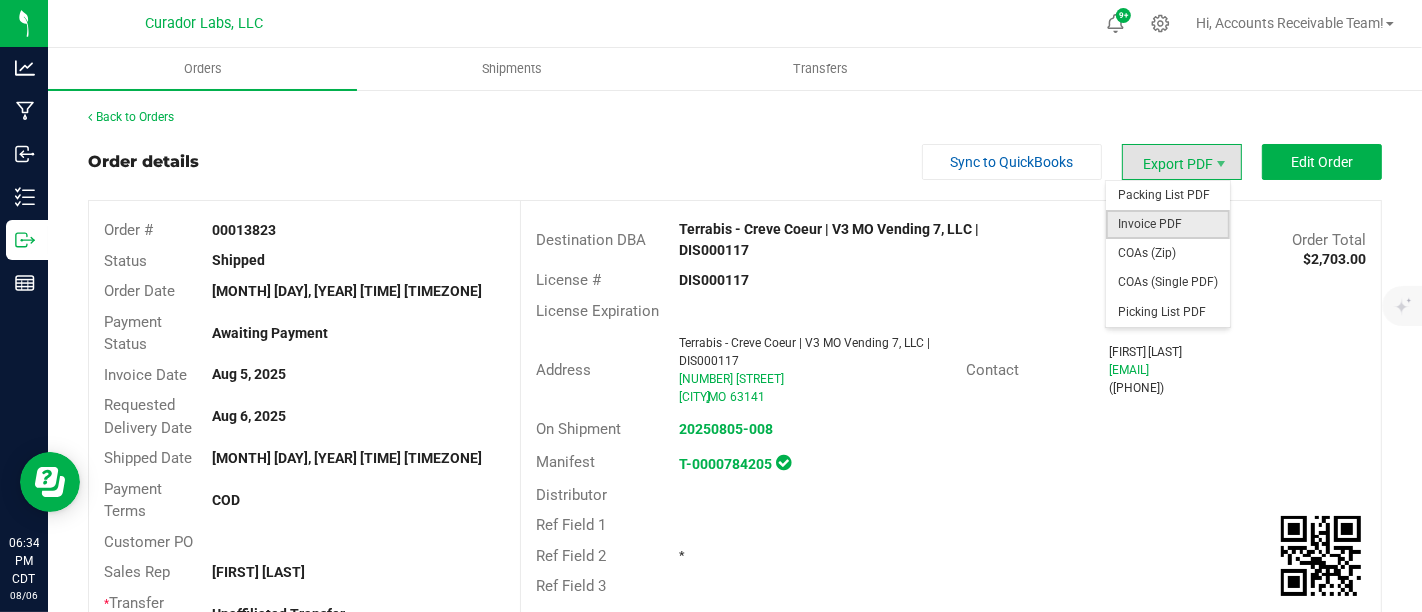 click on "Invoice PDF" at bounding box center (1168, 224) 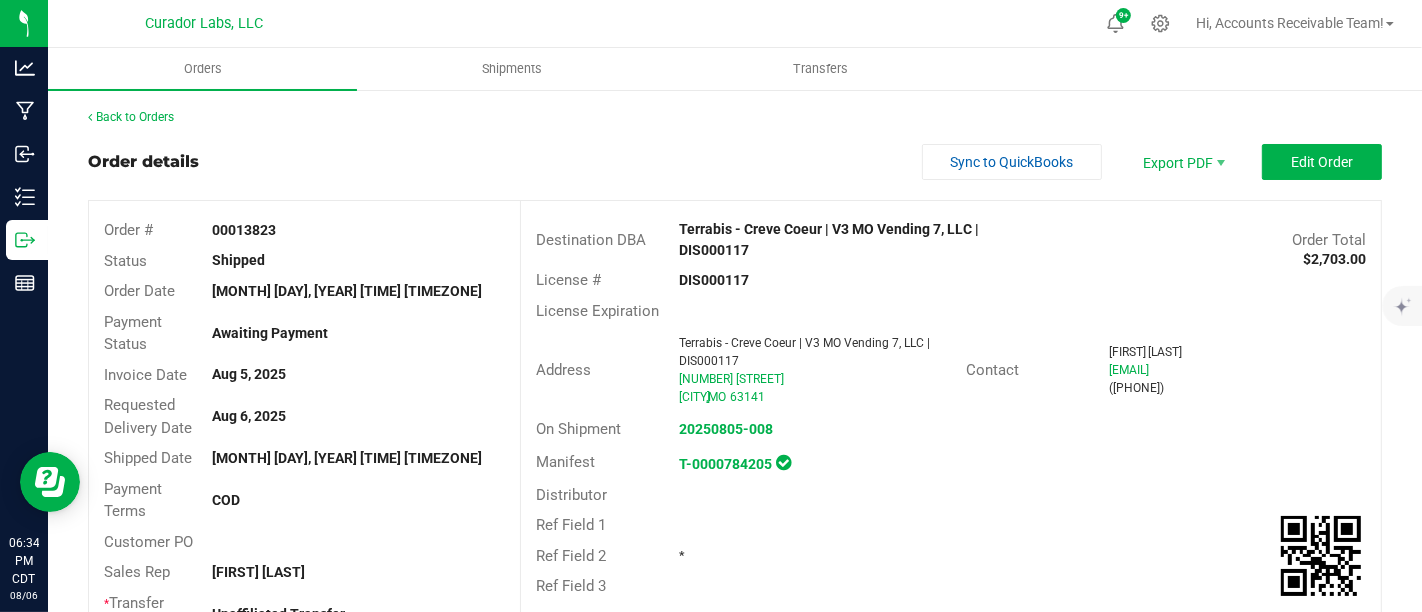 click on "Order details   Sync to QuickBooks   Export PDF   Edit Order   Order #   00013823   Status   Shipped   Order Date   [MONTH] [DAY], [YEAR] [TIME] [TIMEZONE]   Payment Status   Awaiting Payment   Invoice Date   [MONTH] [DAY], [YEAR]   Requested Delivery Date   [MONTH] [DAY], [YEAR]   Shipped Date   [MONTH] [DAY], [YEAR] [TIME] [TIMEZONE]   Payment Terms   COD   Customer PO      Sales Rep   [FIRST] [LAST]  *  Transfer Type   Unaffiliated Transfer   Destination DBA   Terrabis - Creve Coeur | V3 MO Vending 7, LLC | DIS000117   Order Total   $2,703.00   License #   DIS000117   License Expiration   Address  Terrabis - Creve Coeur | V3 MO Vending 7, LLC | DIS000117 [NUMBER] [STREET] [CITY]  ,  MO [ZIP]  Contact  [FIRST] [LAST] [EMAIL]  ([PHONE])   On Shipment   20250805-008   Manifest   T-0000784205
Distributor      Ref Field 1      Ref Field 2   *   Ref Field 3" at bounding box center [735, 780] 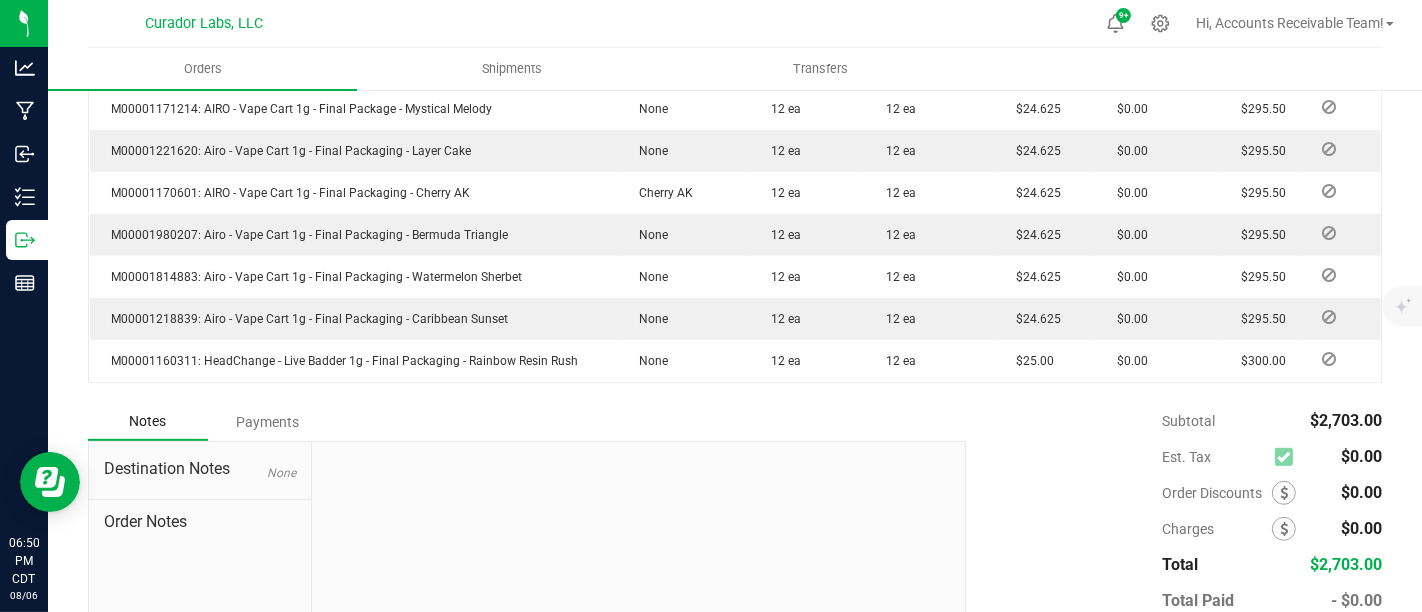 scroll, scrollTop: 777, scrollLeft: 0, axis: vertical 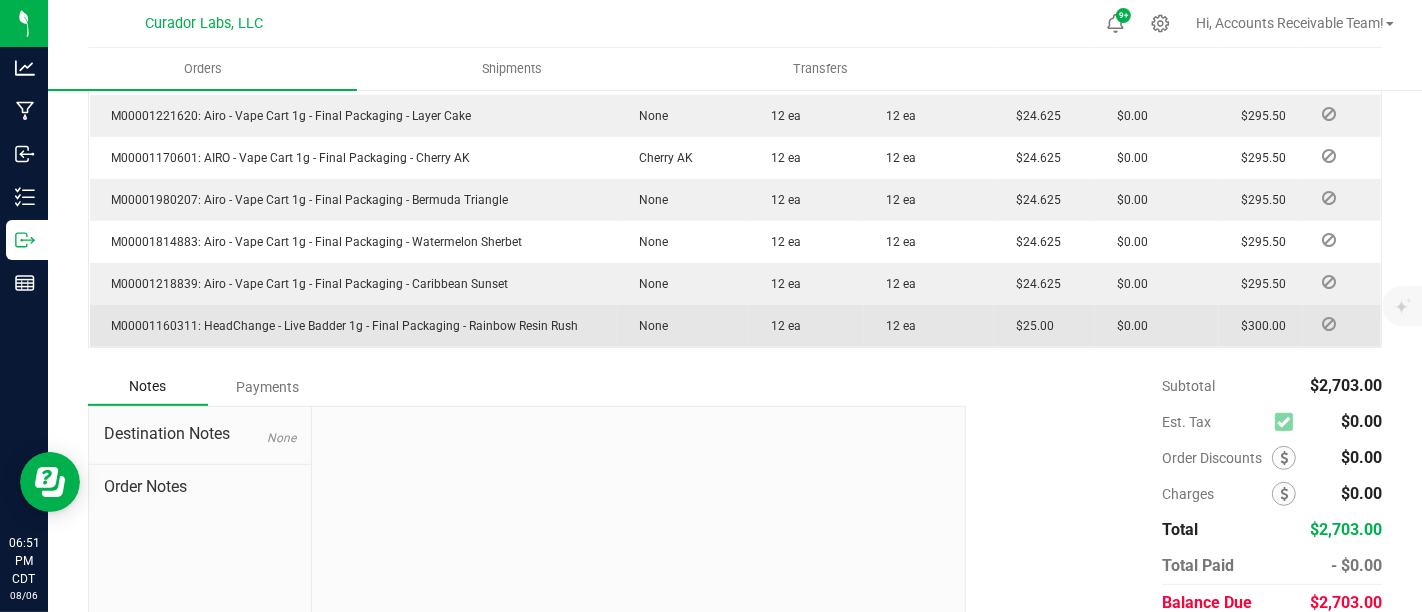click on "M00001160311: HeadChange - Live Badder 1g - Final Packaging - Rainbow Resin Rush" at bounding box center (340, 326) 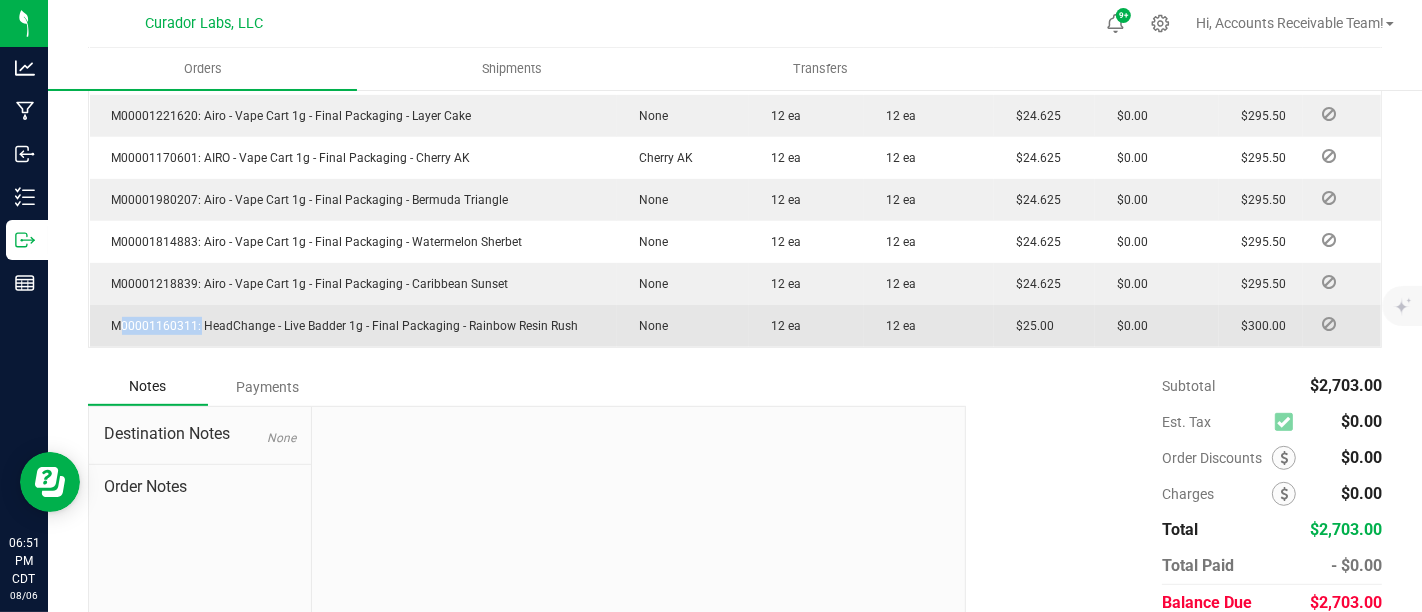 click on "M00001160311: HeadChange - Live Badder 1g - Final Packaging - Rainbow Resin Rush" at bounding box center (340, 326) 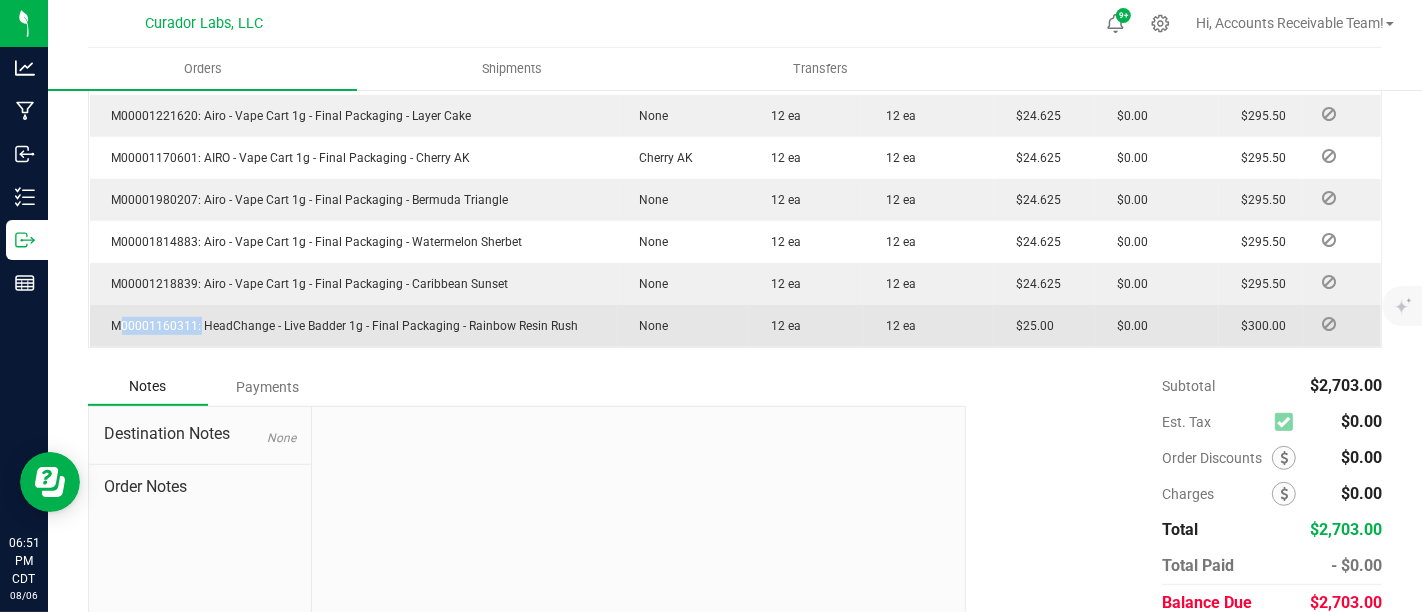 copy on "M00001160311" 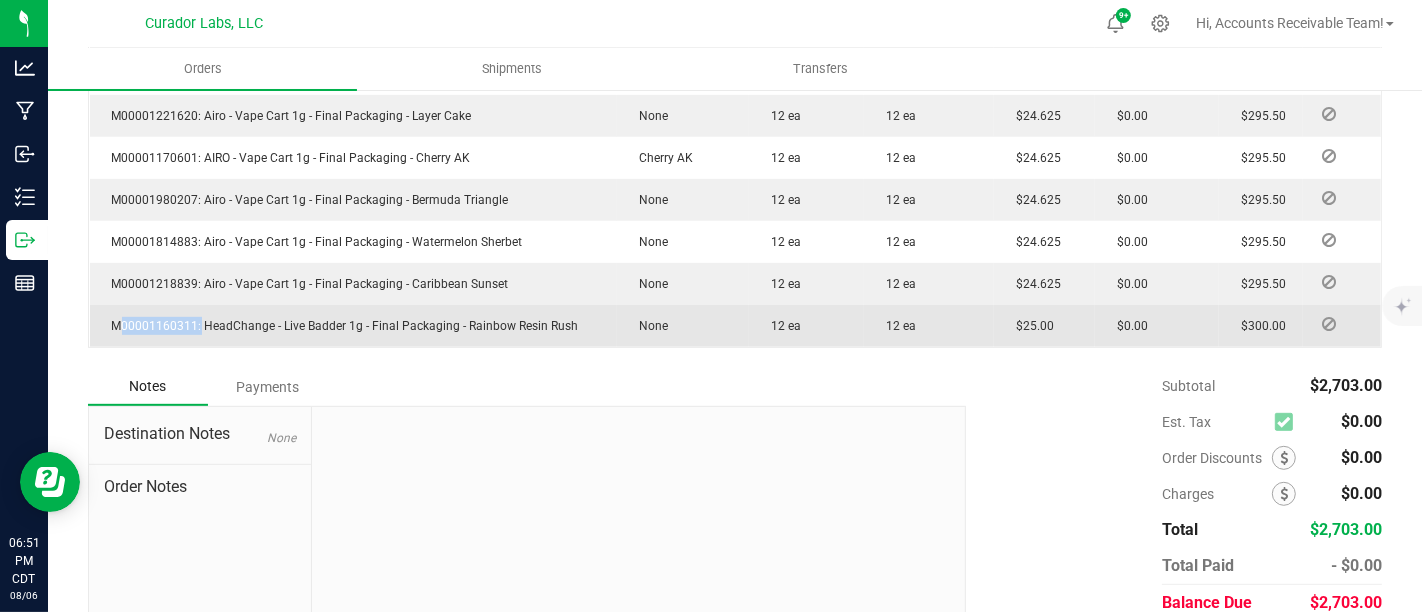 drag, startPoint x: 205, startPoint y: 324, endPoint x: 582, endPoint y: 334, distance: 377.1326 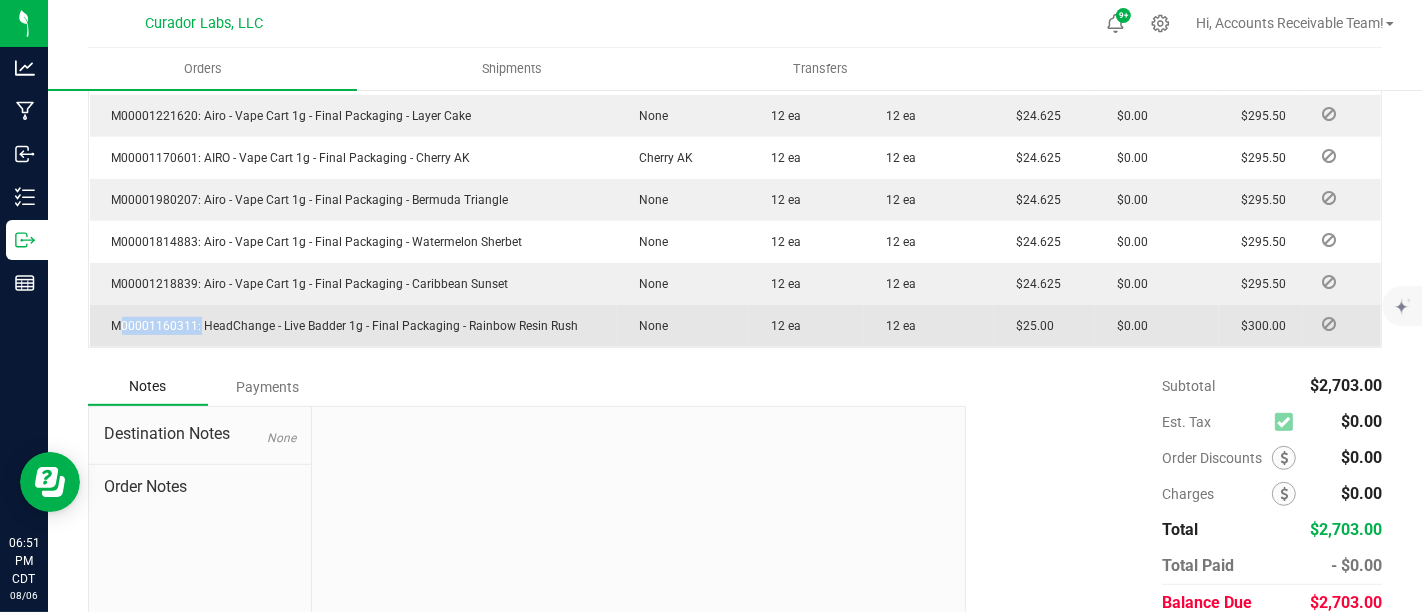 click on "M00001160311: HeadChange - Live Badder 1g - Final Packaging - Rainbow Resin Rush" at bounding box center (354, 326) 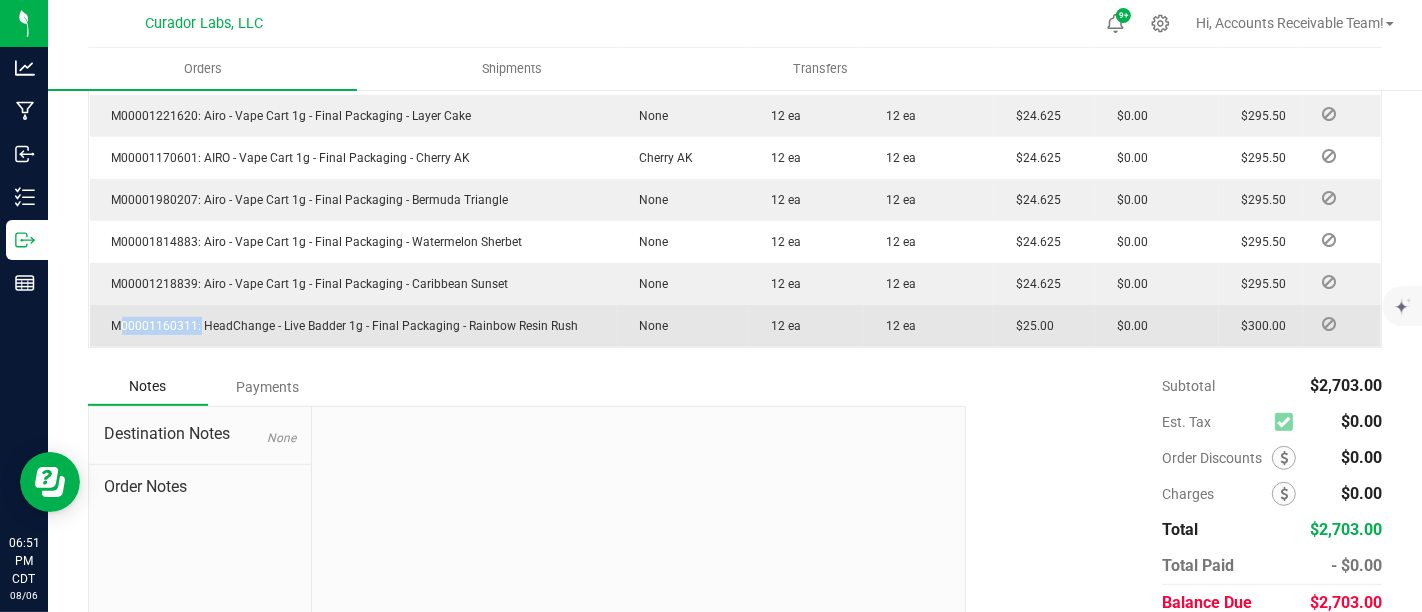 copy on "HeadChange - Live Badder 1g - Final Packaging - Rainbow Resin Rush" 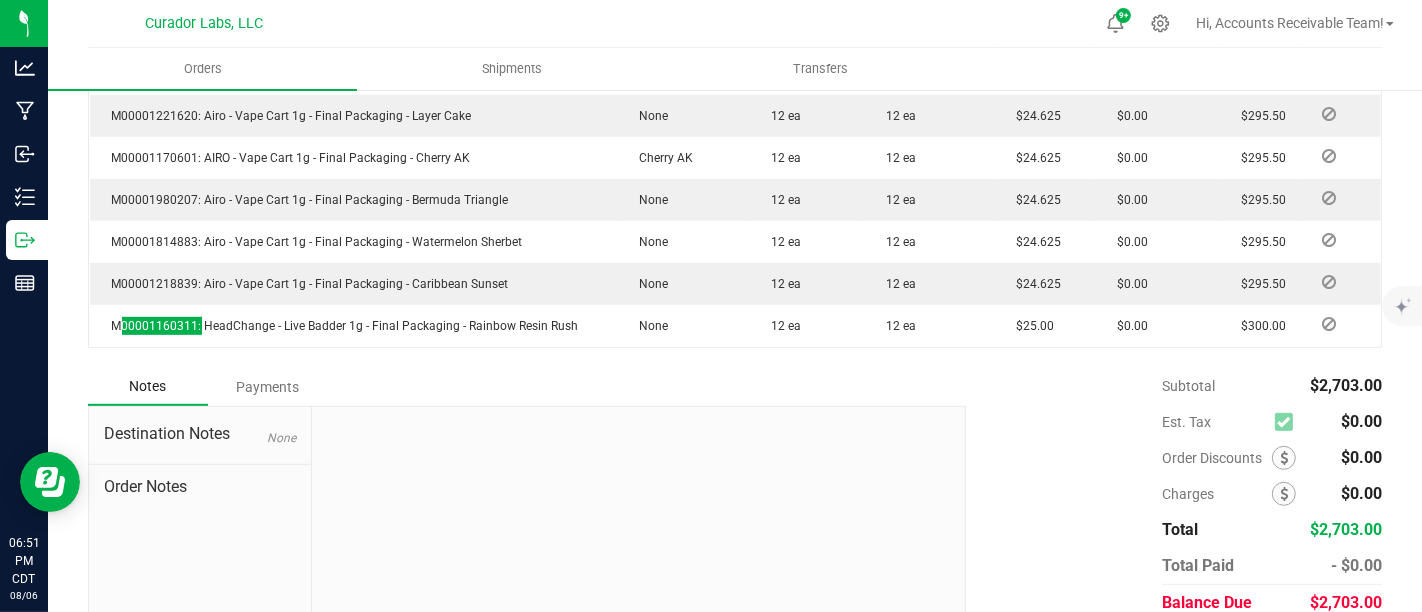 scroll, scrollTop: 857, scrollLeft: 0, axis: vertical 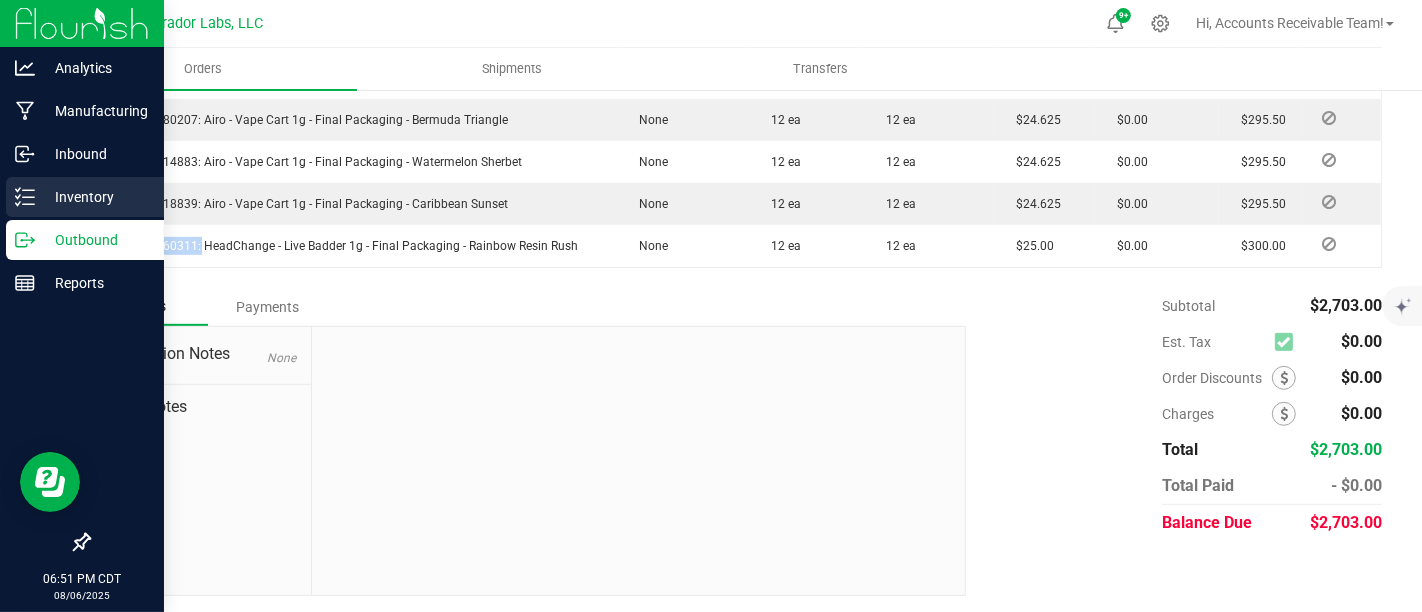 click on "Inventory" at bounding box center [95, 197] 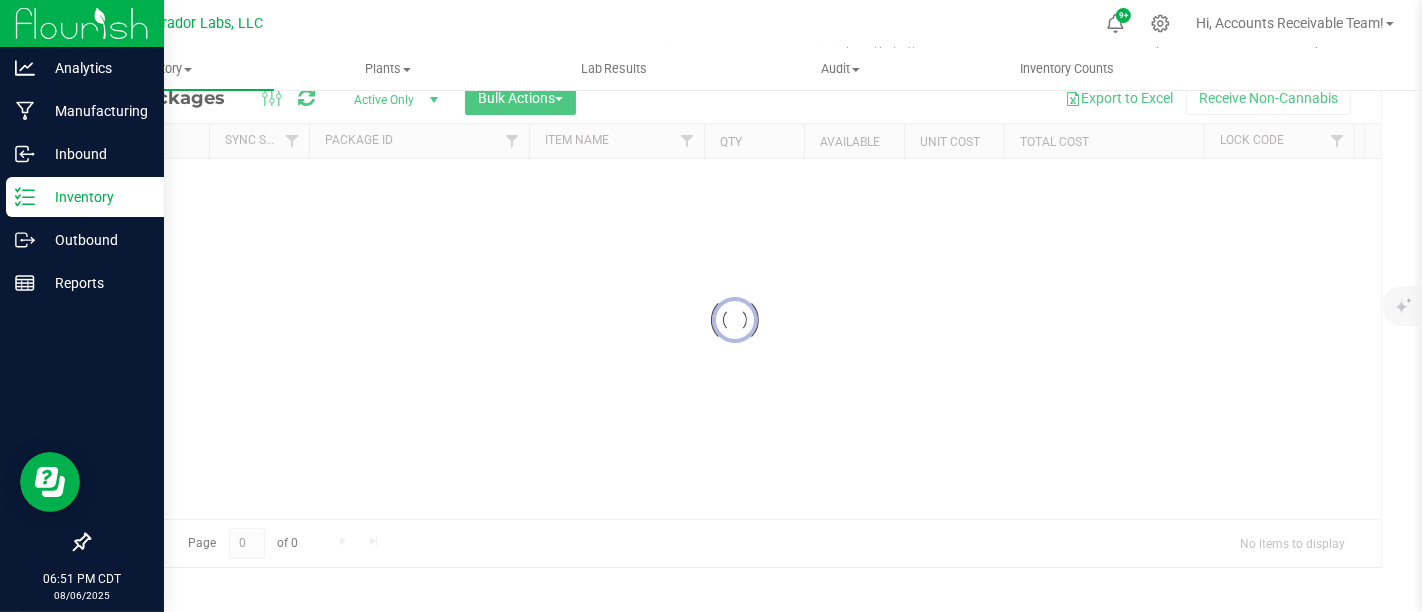 scroll, scrollTop: 85, scrollLeft: 0, axis: vertical 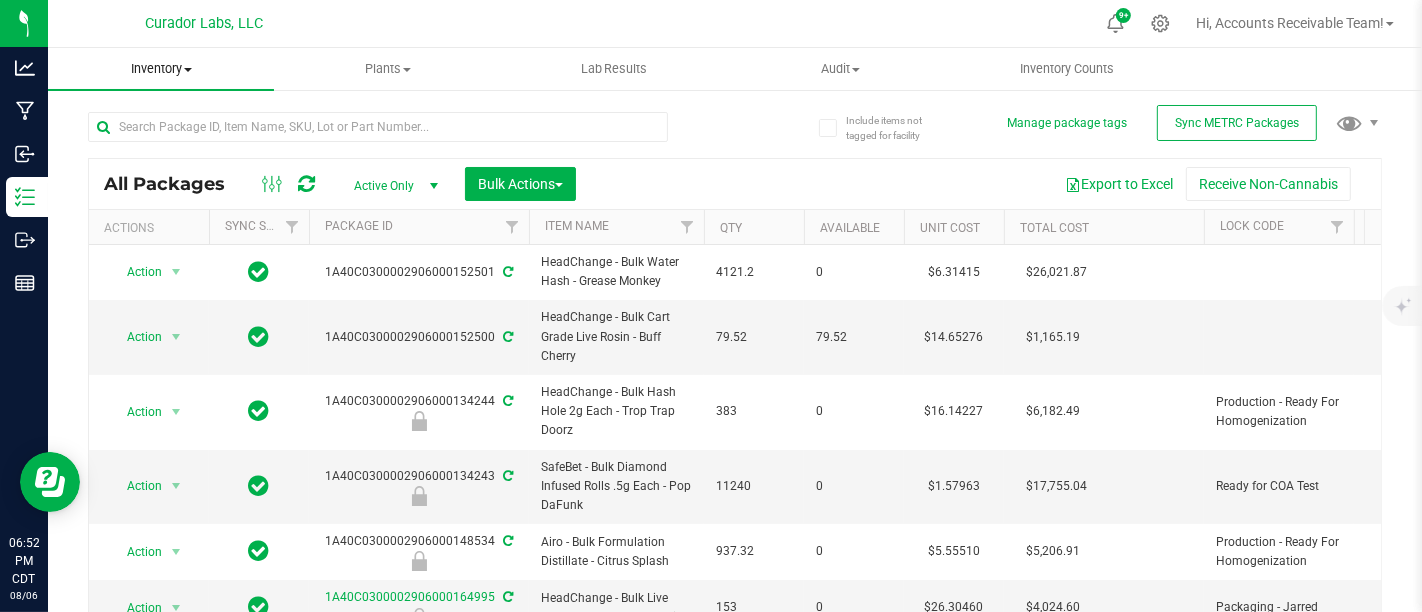 click on "Inventory" at bounding box center (161, 69) 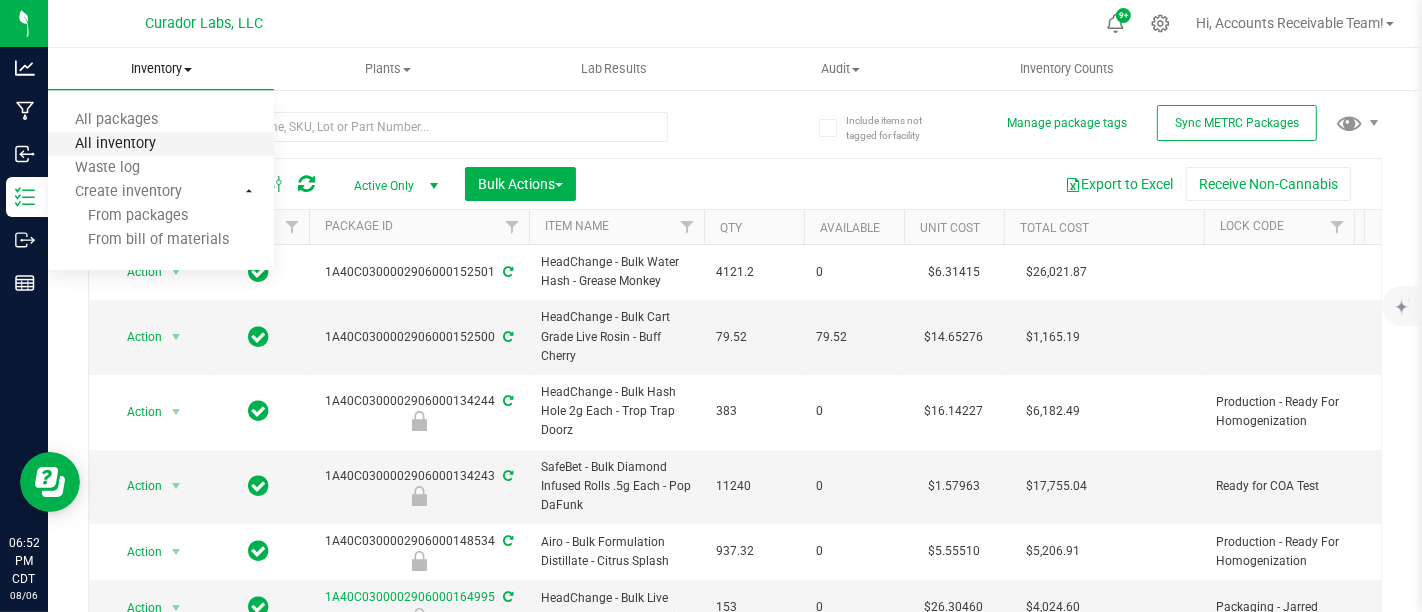 click on "All inventory" at bounding box center [115, 144] 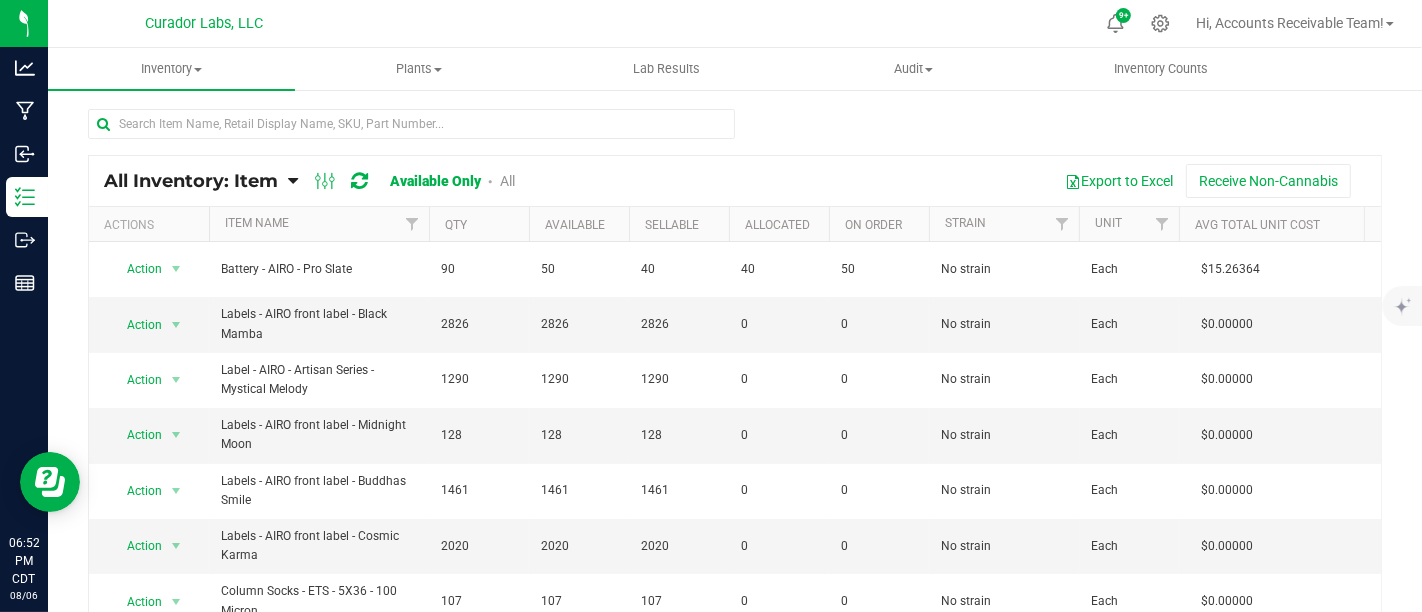 click on "All" at bounding box center (507, 181) 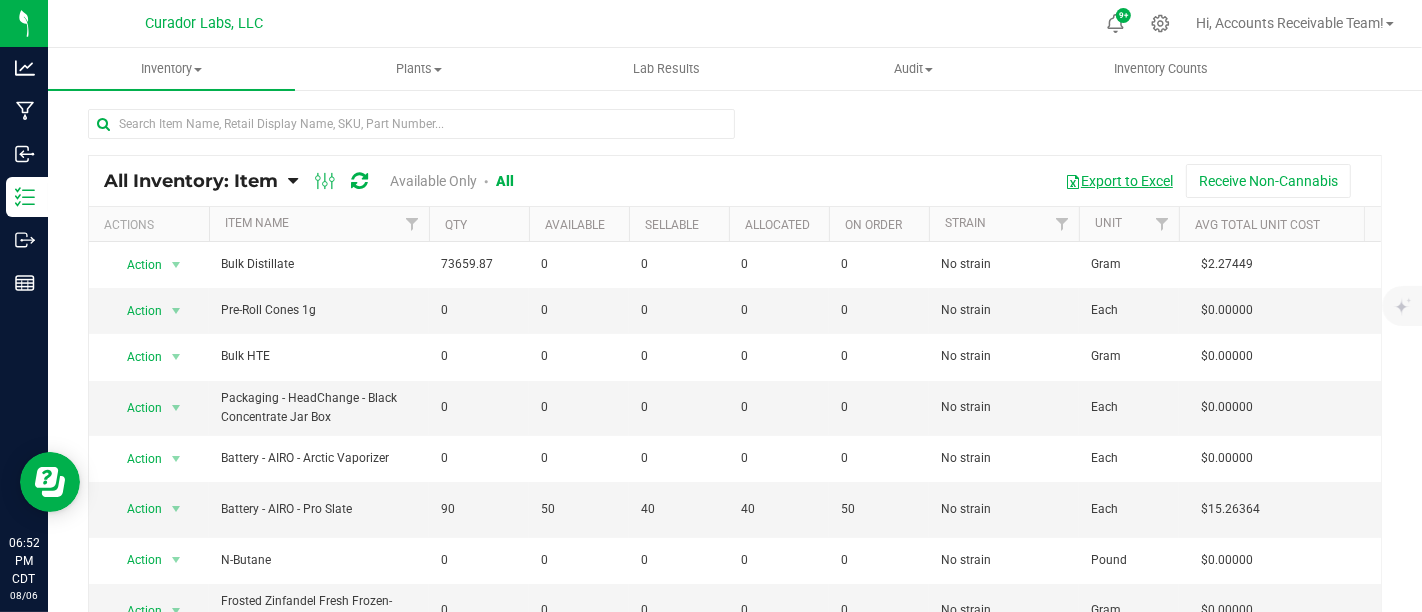 click on "Export to Excel" at bounding box center (1119, 181) 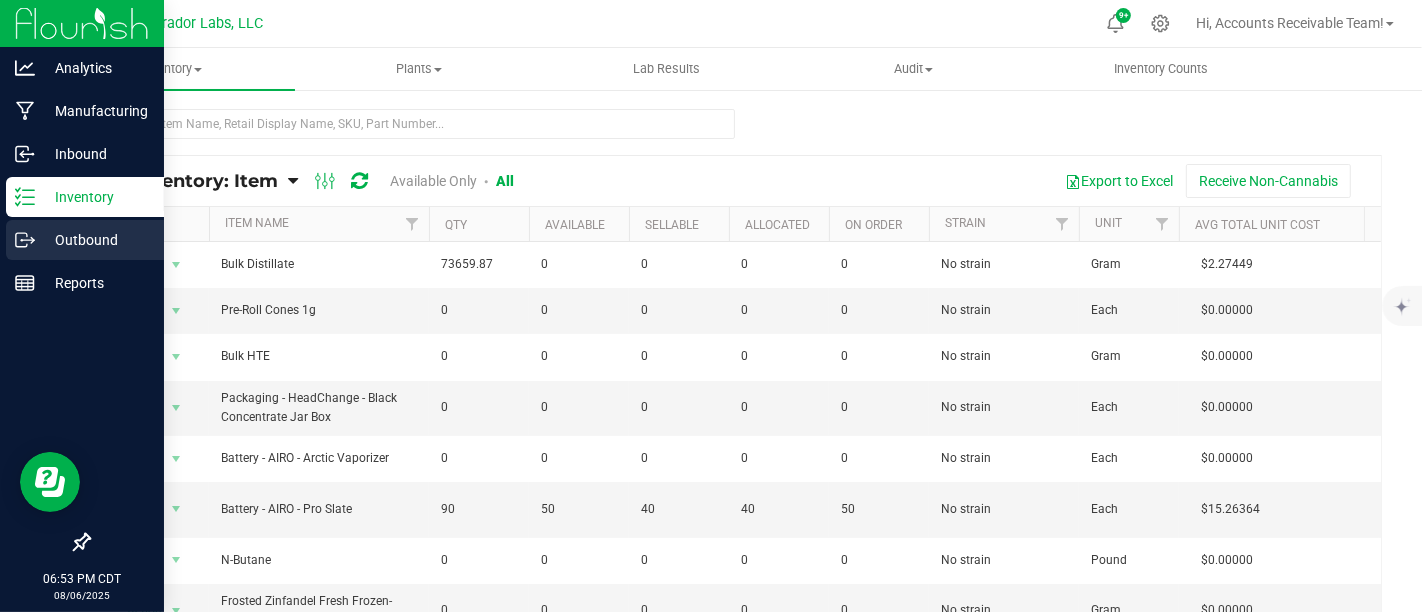 click on "Outbound" at bounding box center [95, 240] 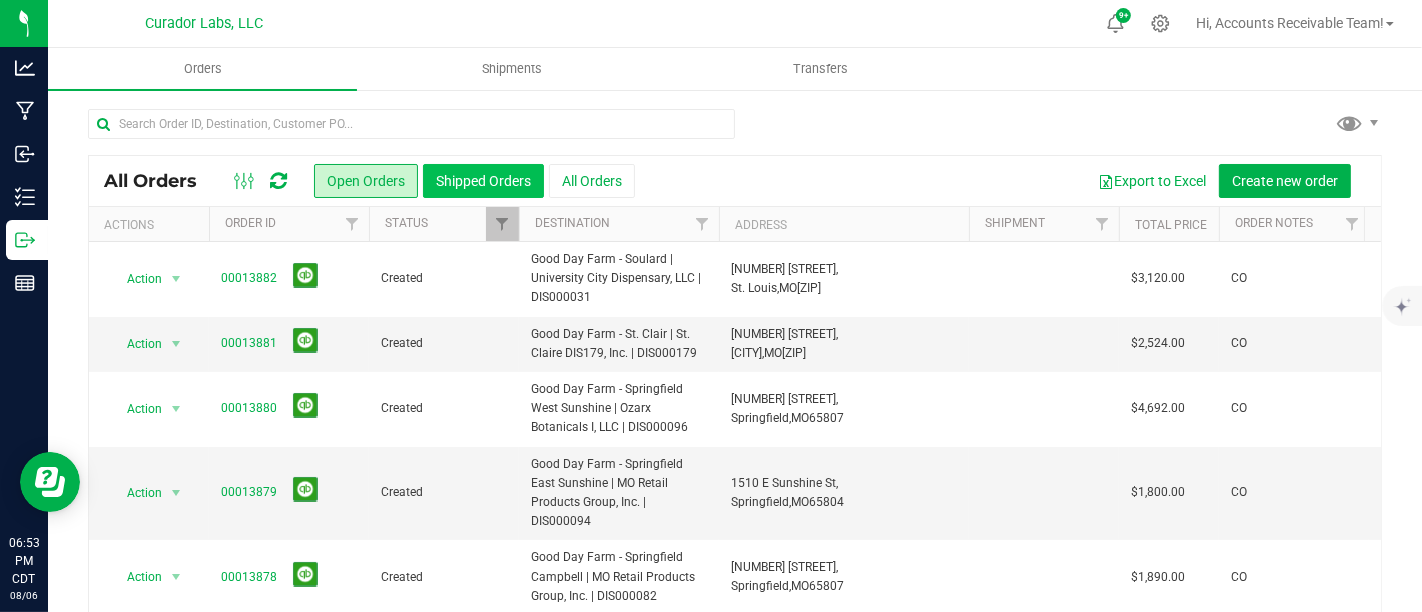 click on "Shipped Orders" at bounding box center [483, 181] 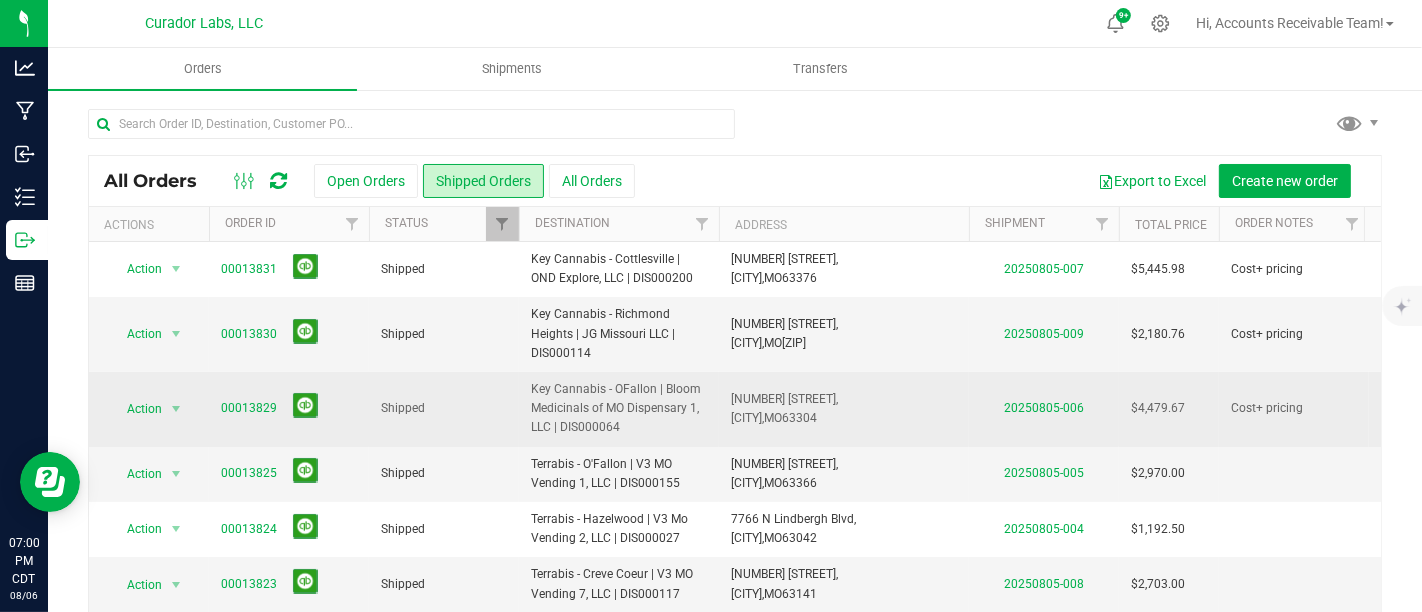 scroll, scrollTop: 222, scrollLeft: 0, axis: vertical 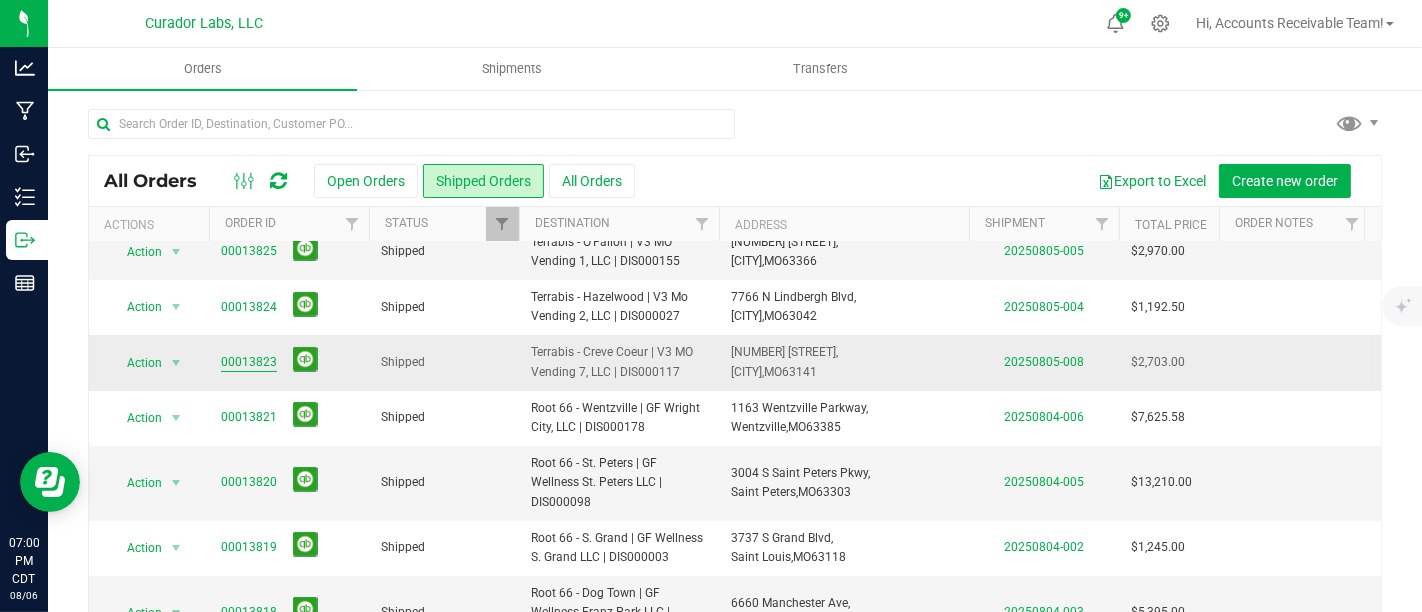 click on "00013823" at bounding box center (249, 362) 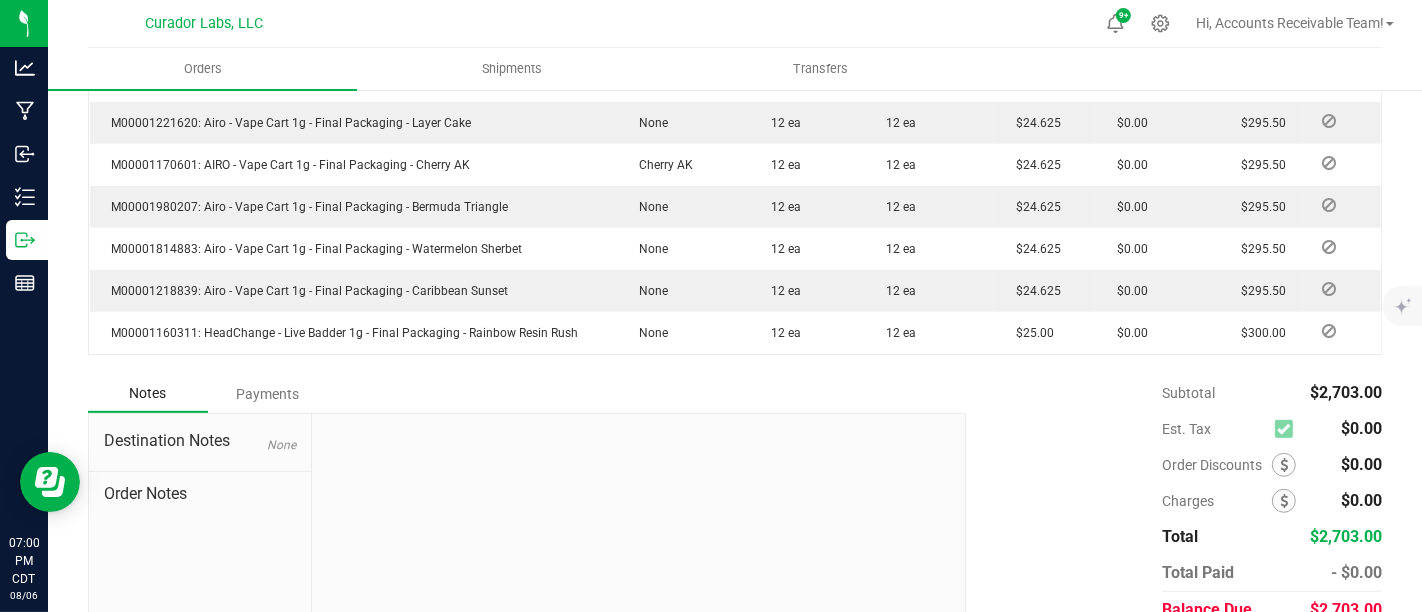 scroll, scrollTop: 777, scrollLeft: 0, axis: vertical 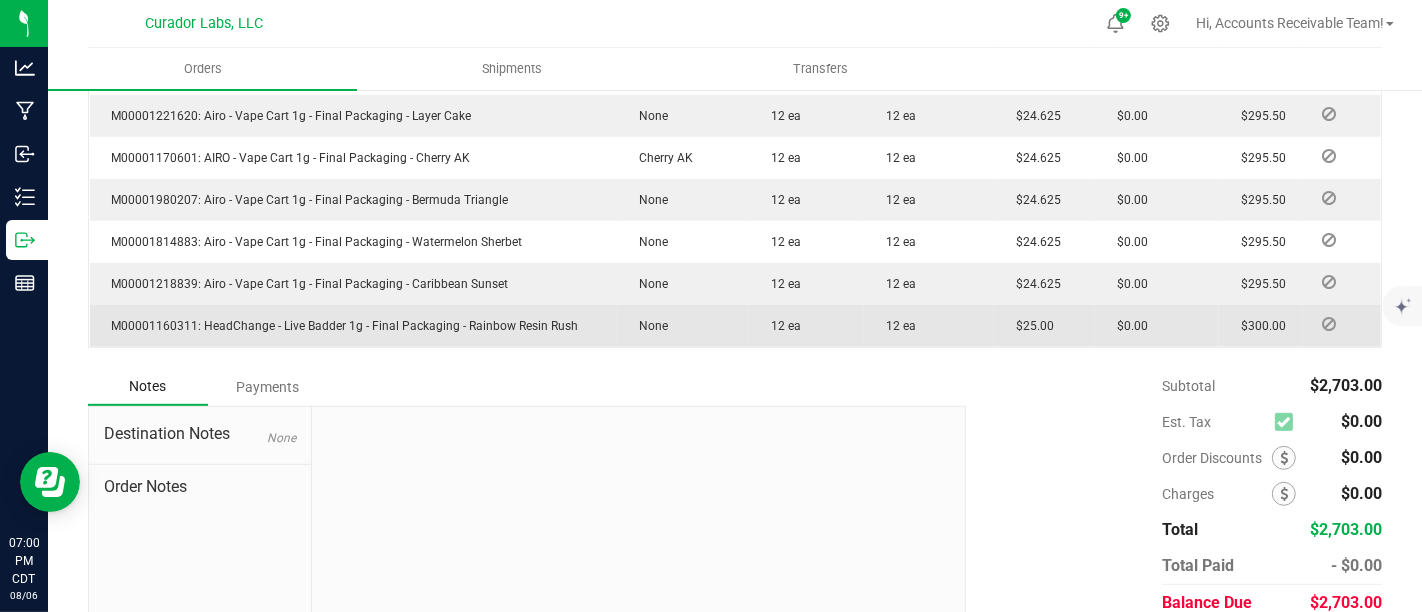 click on "M00001160311: HeadChange - Live Badder 1g - Final Packaging - Rainbow Resin Rush" at bounding box center [340, 326] 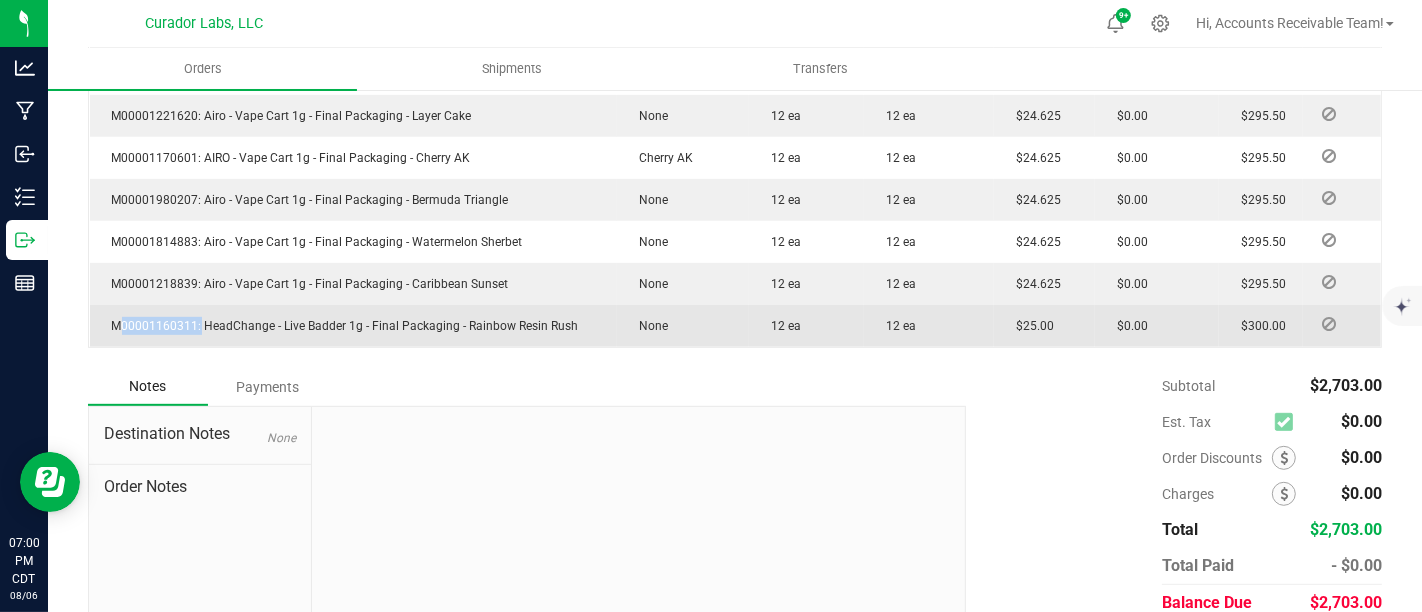 click on "M00001160311: HeadChange - Live Badder 1g - Final Packaging - Rainbow Resin Rush" at bounding box center [340, 326] 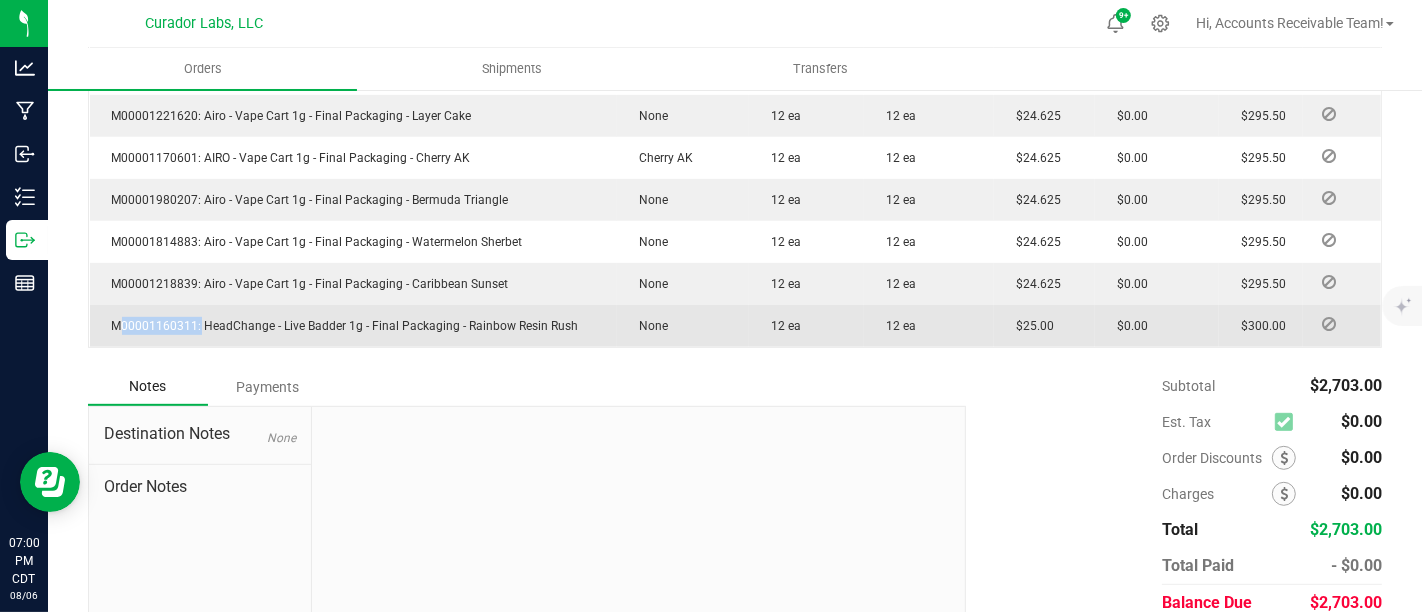 copy on "M00001160311" 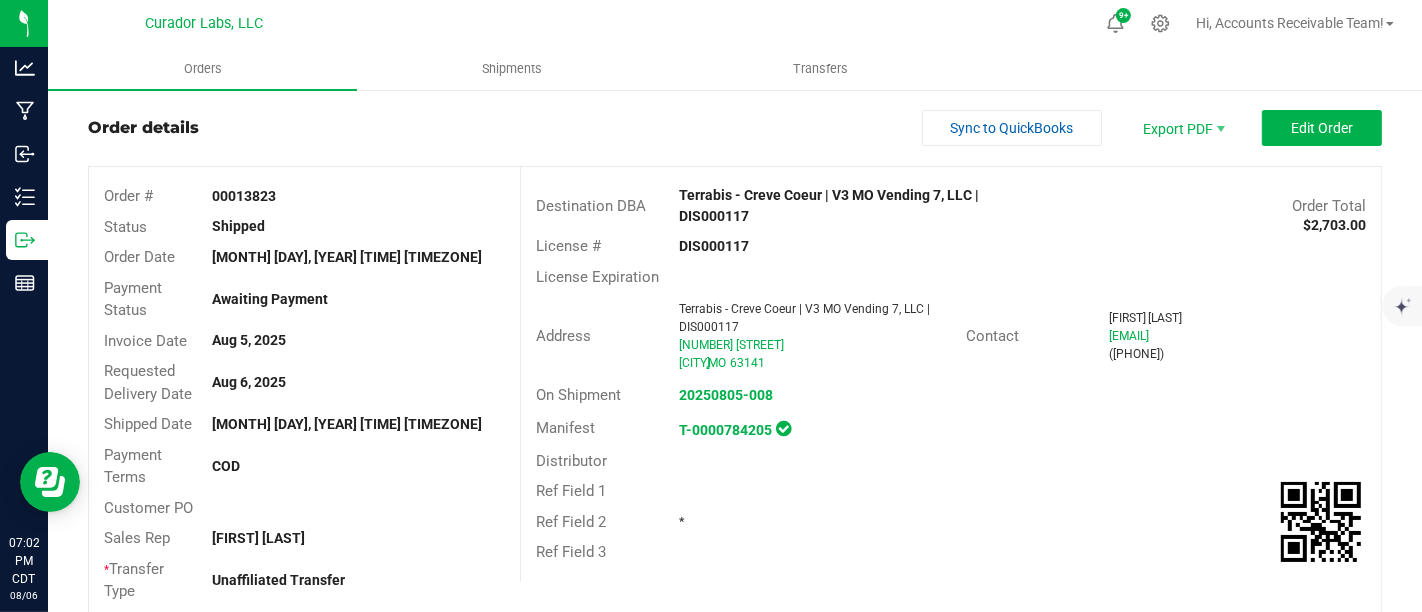 scroll, scrollTop: 0, scrollLeft: 0, axis: both 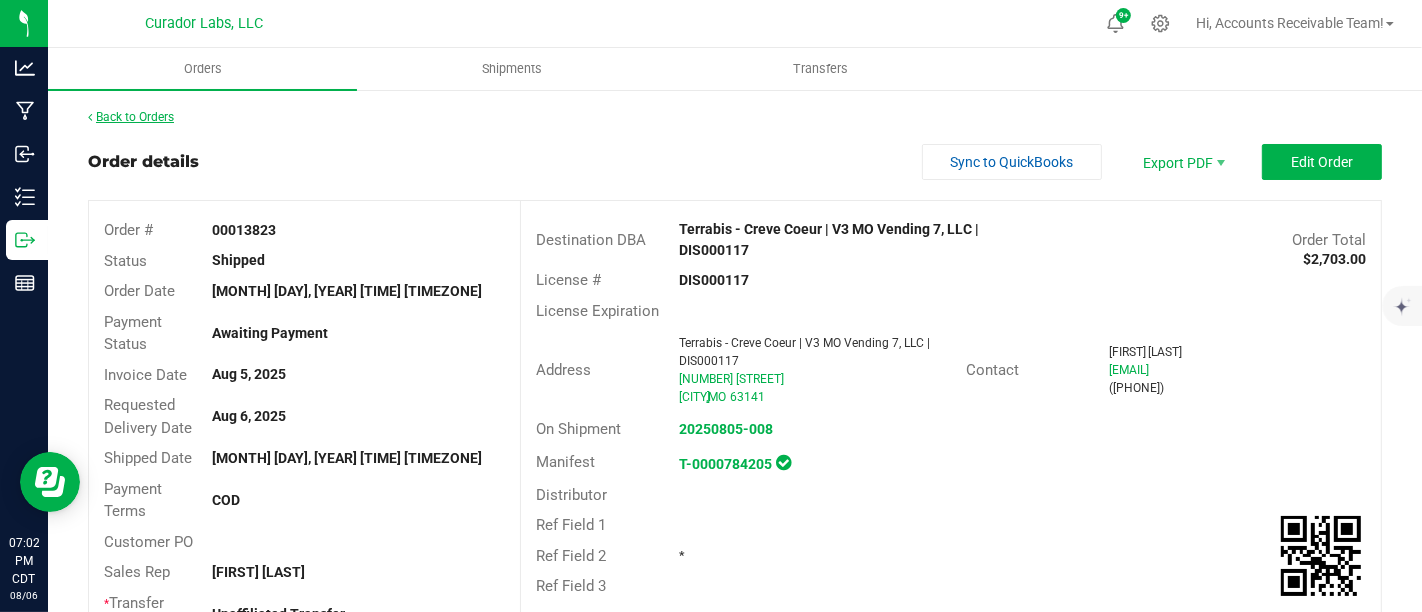 click on "Back to Orders" at bounding box center (131, 117) 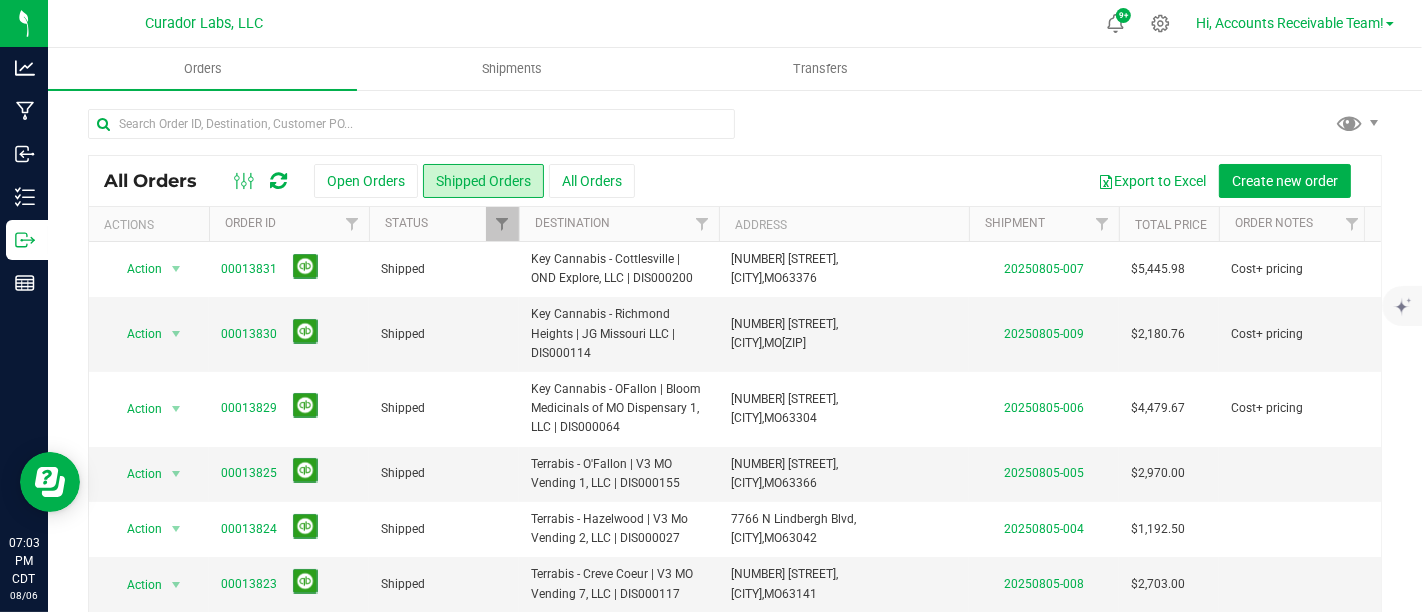 click on "Hi, Accounts Receivable Team!" at bounding box center [1290, 23] 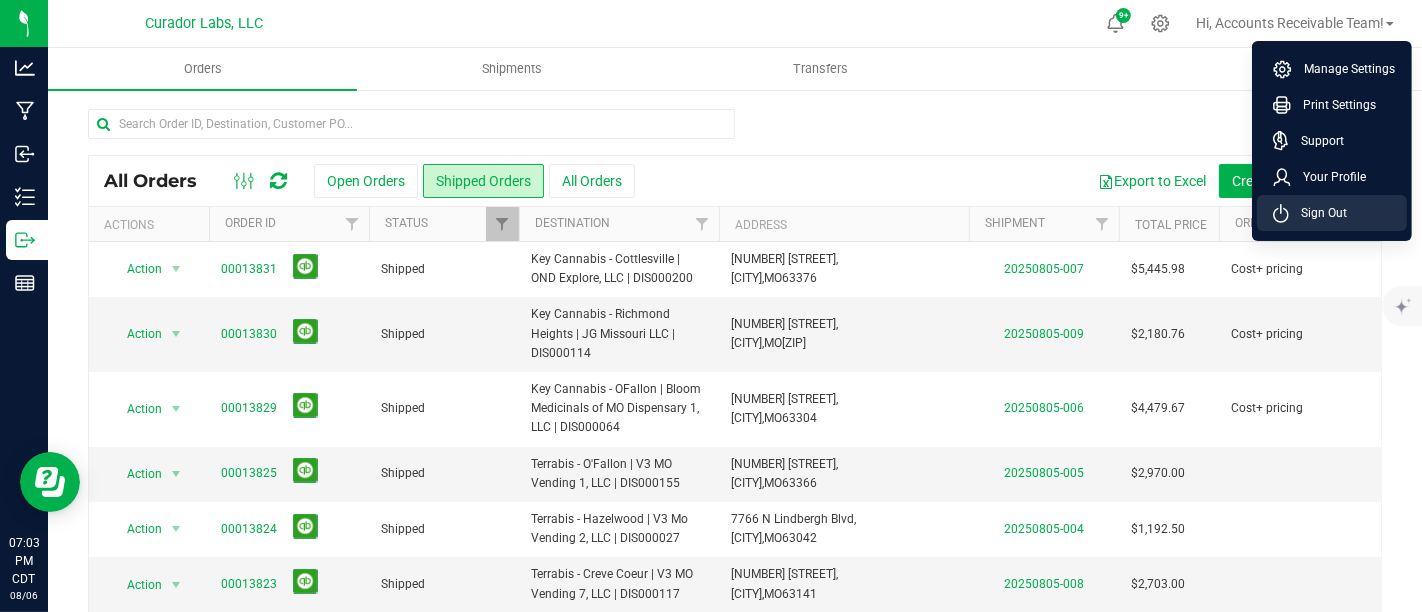 click on "Sign Out" at bounding box center (1332, 213) 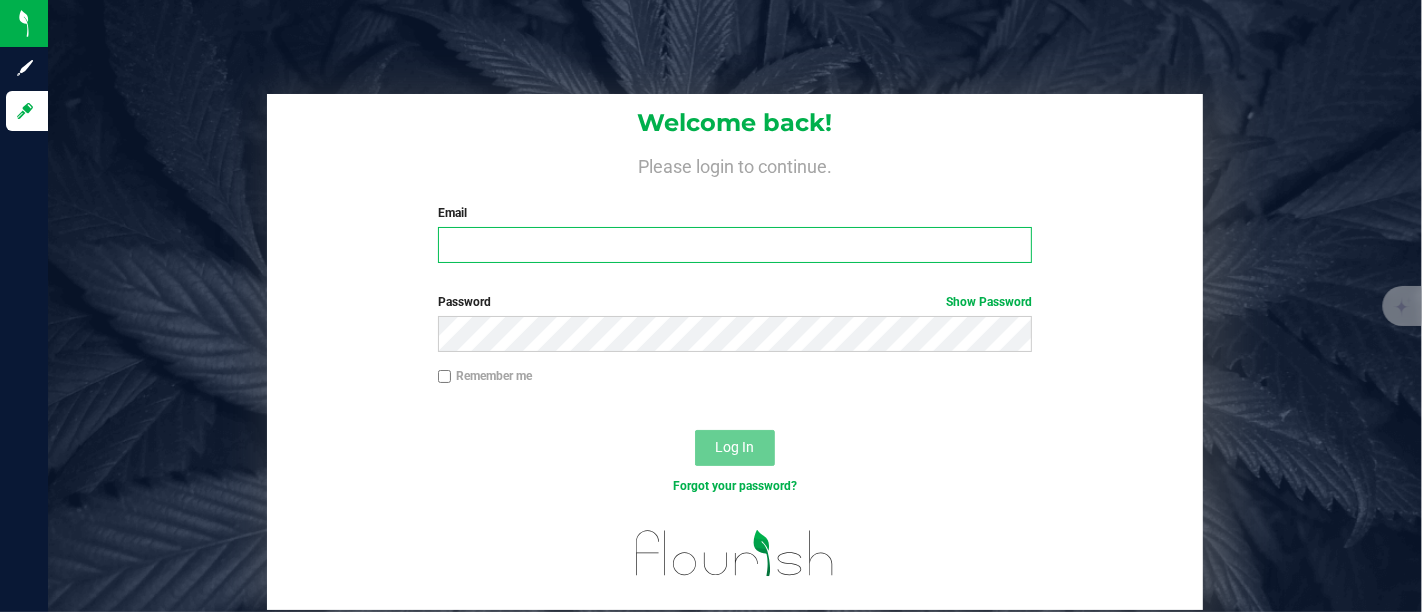 type on "[EMAIL]" 